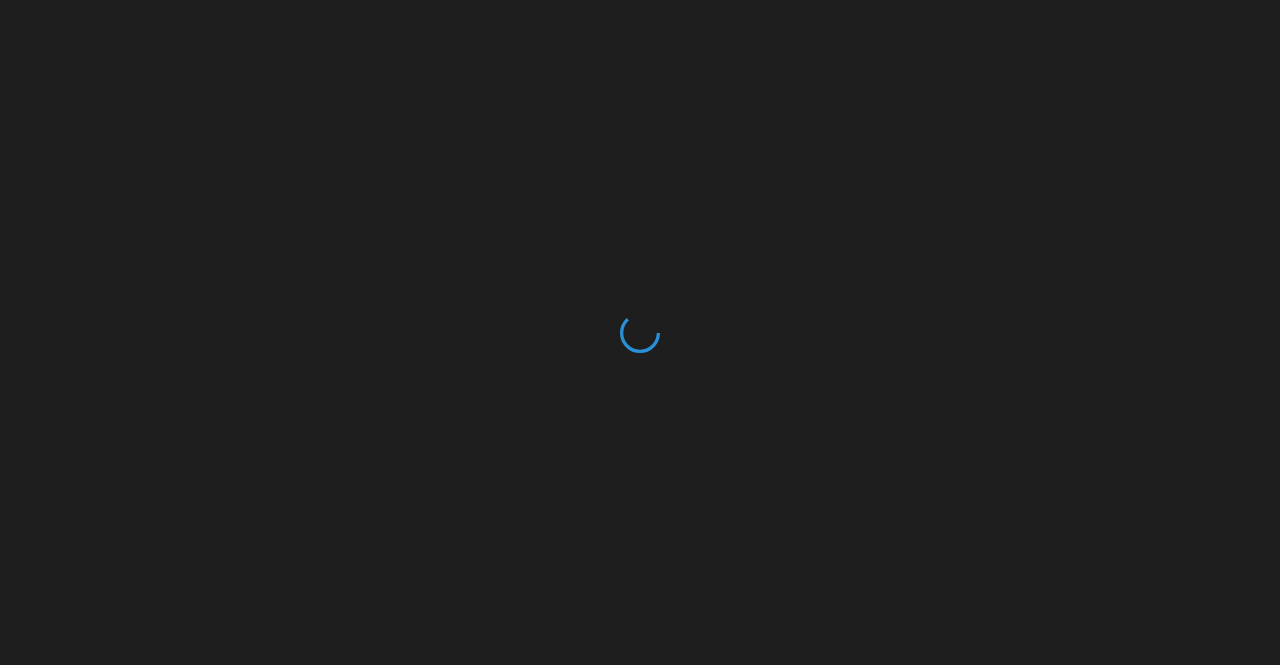 scroll, scrollTop: 0, scrollLeft: 0, axis: both 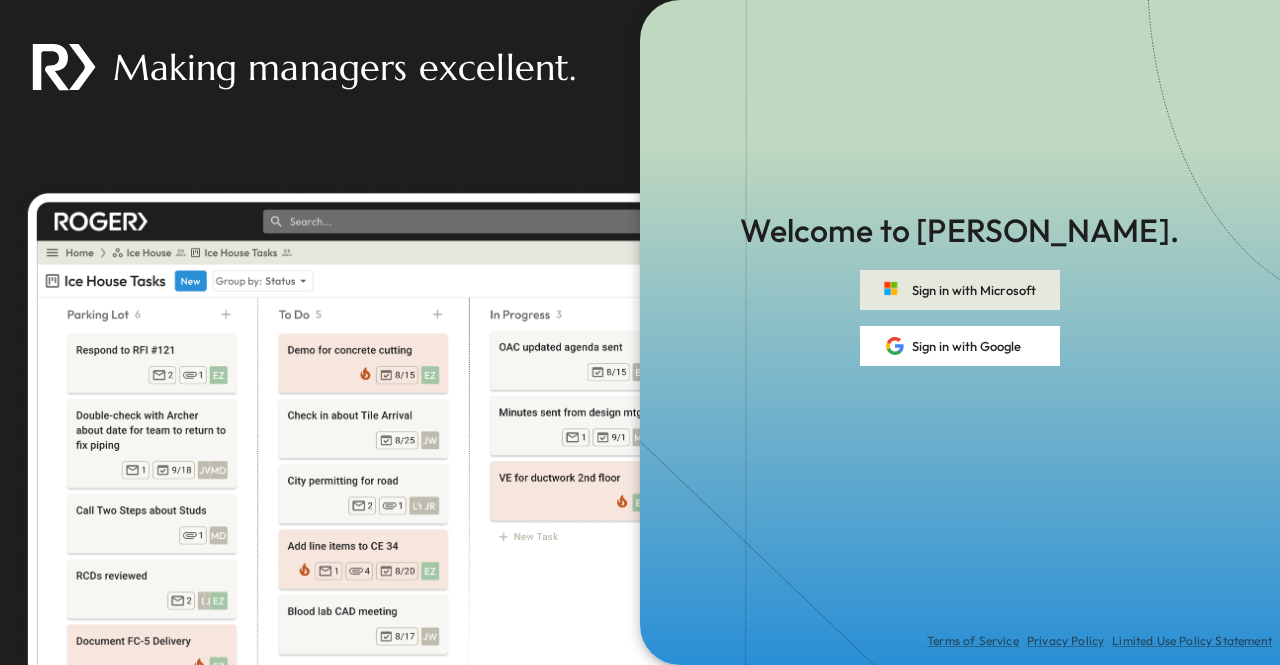click on "Sign in with Microsoft" at bounding box center [960, 290] 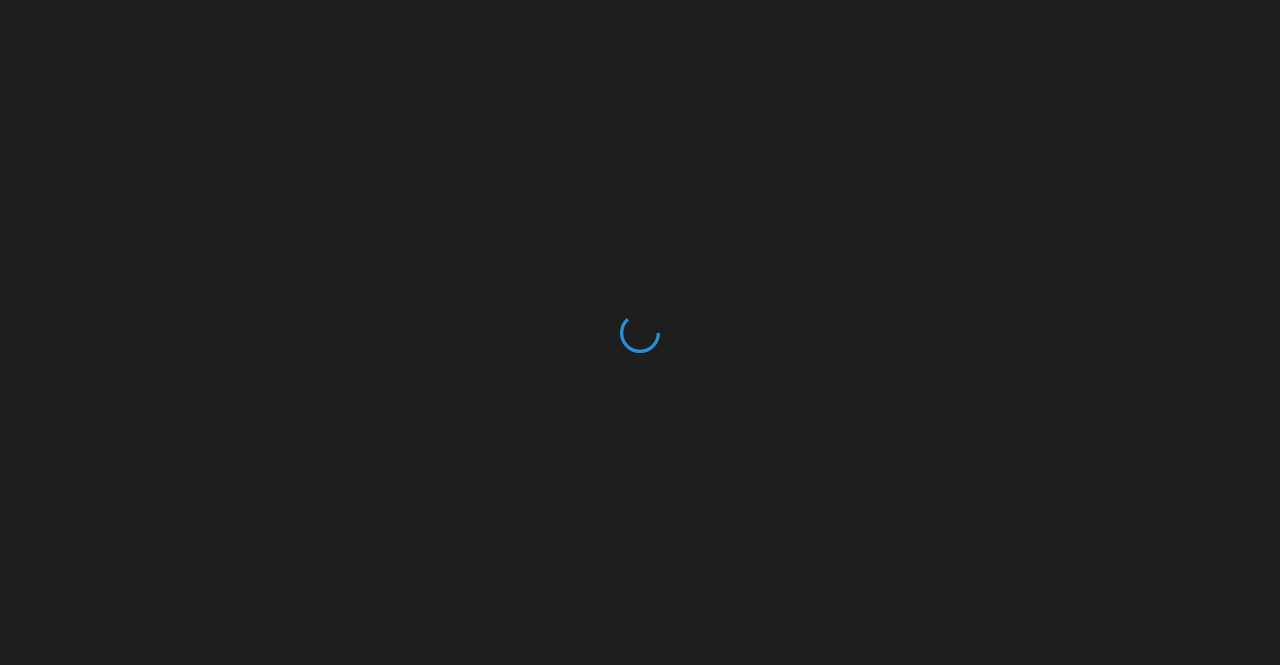 scroll, scrollTop: 0, scrollLeft: 0, axis: both 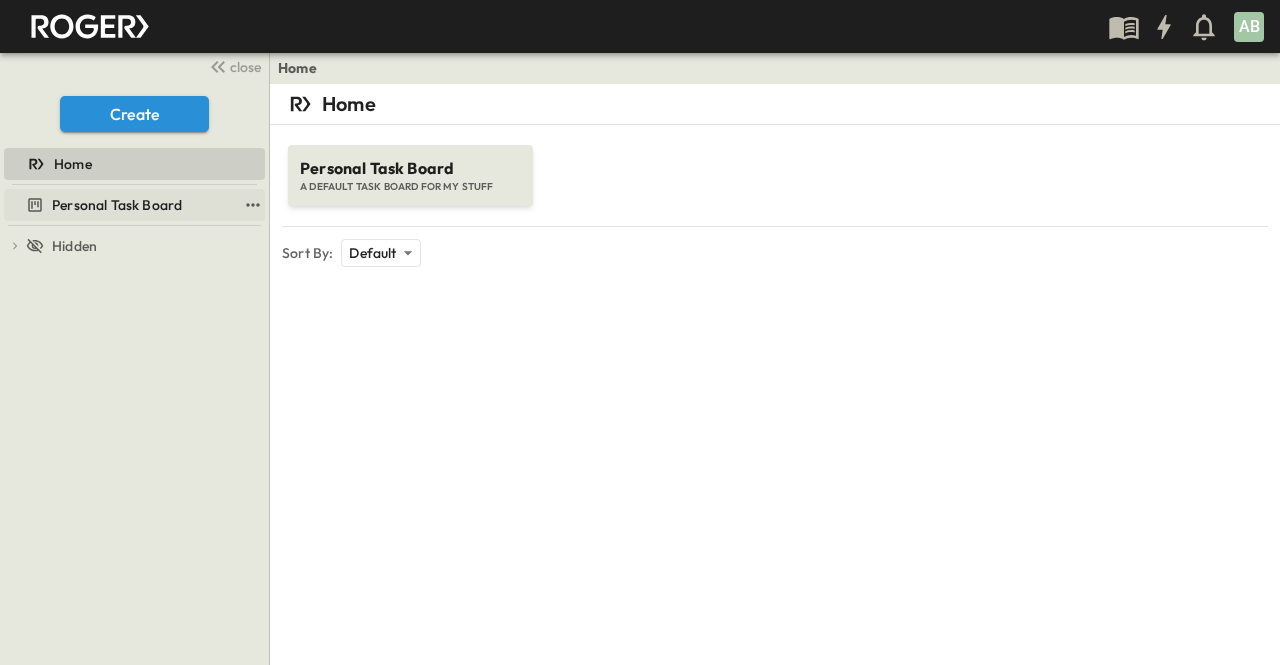 click on "Personal Task Board" at bounding box center (117, 205) 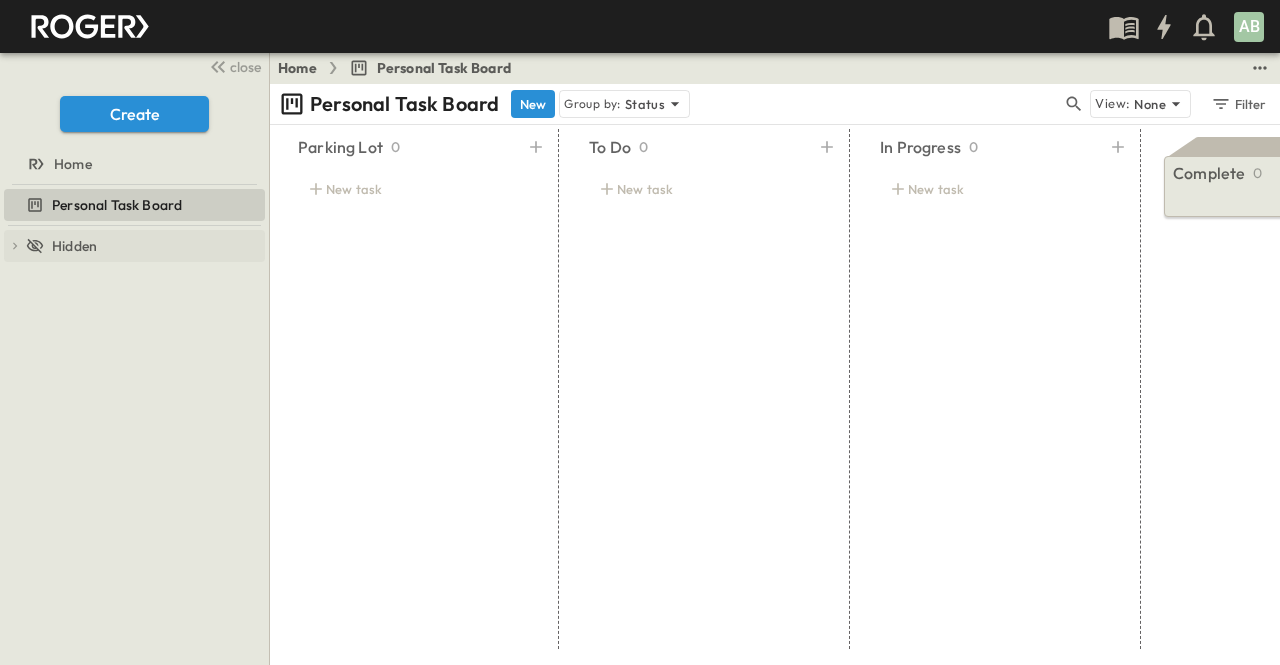 click on "Hidden" at bounding box center [74, 246] 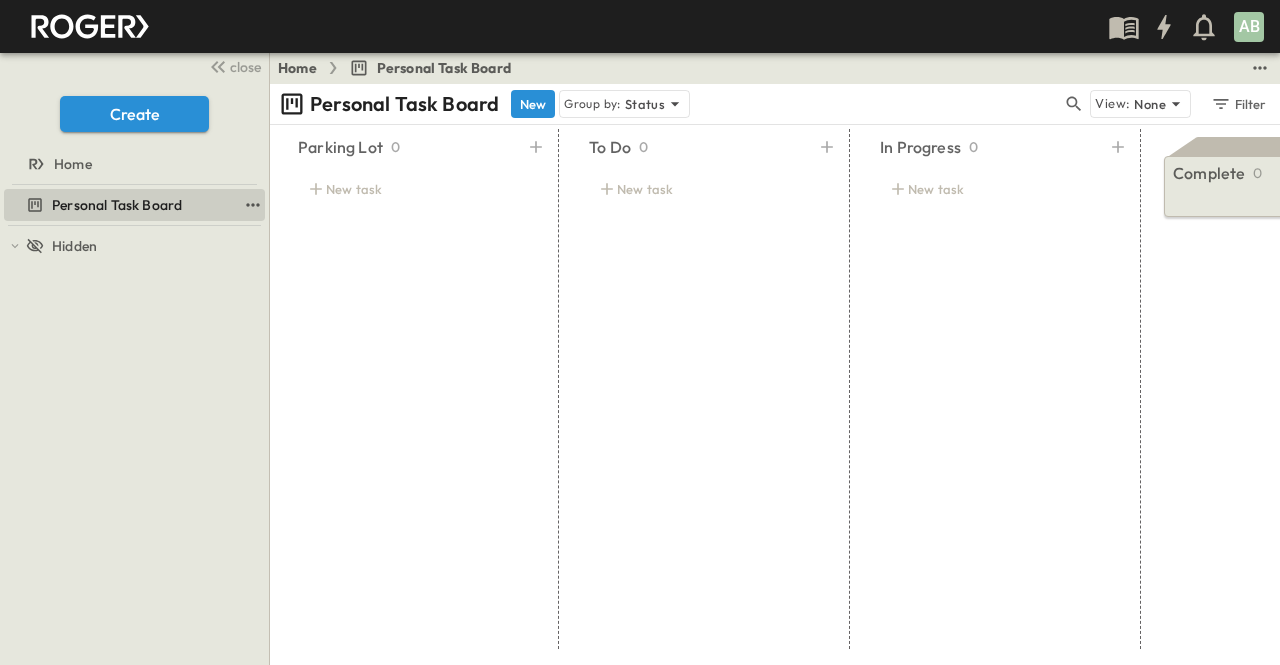 click on "Personal Task Board" at bounding box center (117, 205) 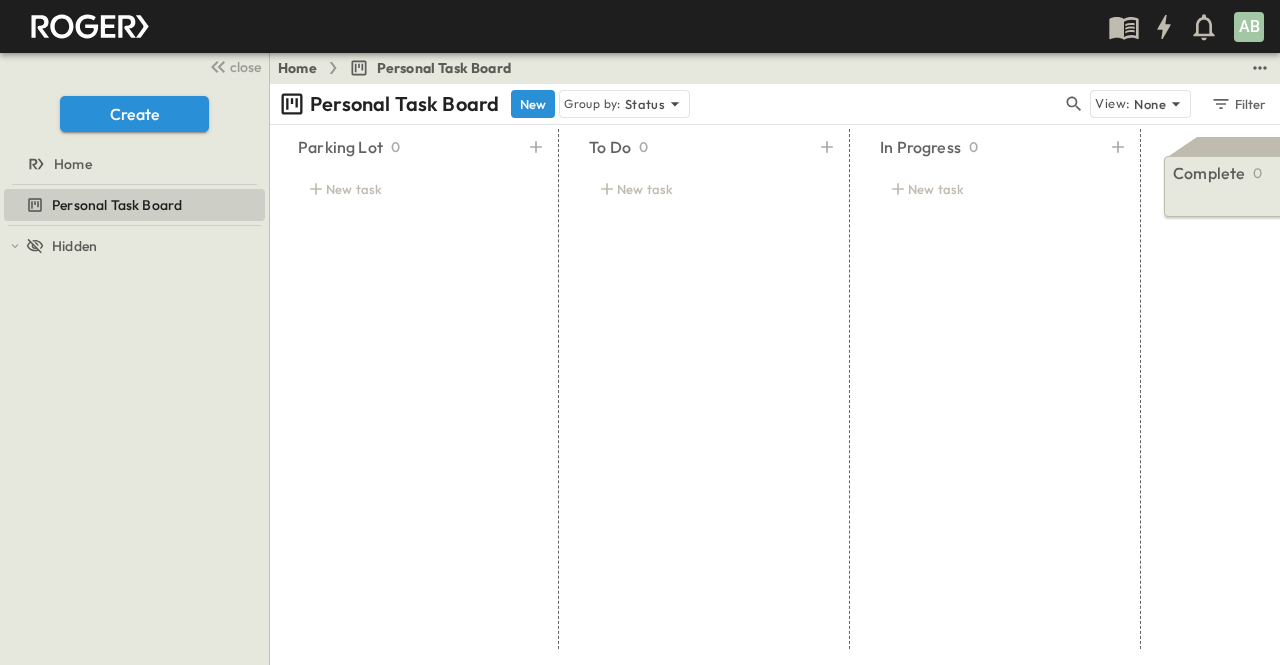 click on "Home" at bounding box center [297, 68] 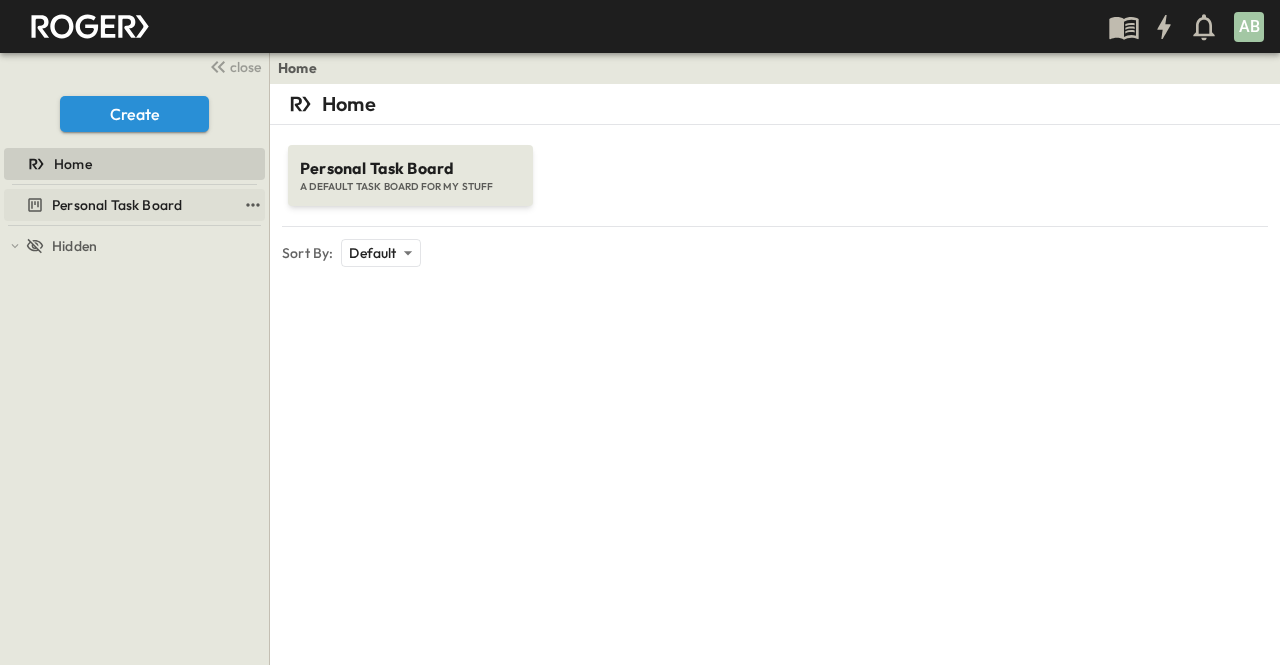 click on "Personal Task Board" at bounding box center (117, 205) 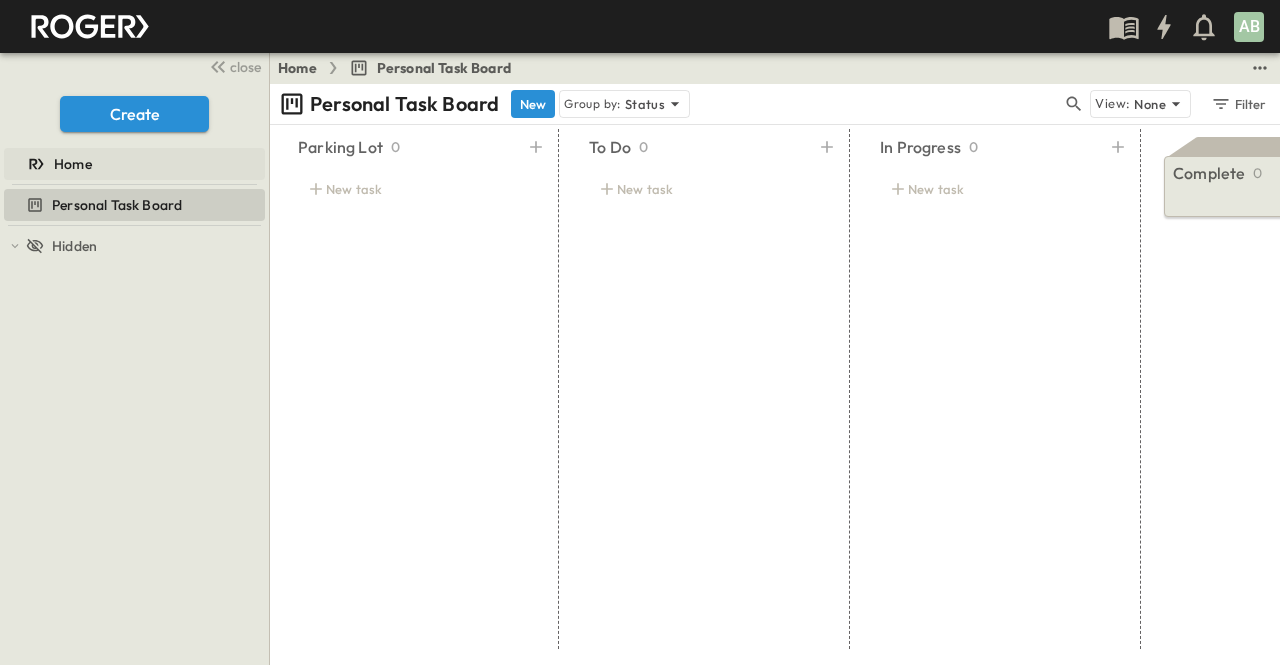 click on "Home" at bounding box center (132, 164) 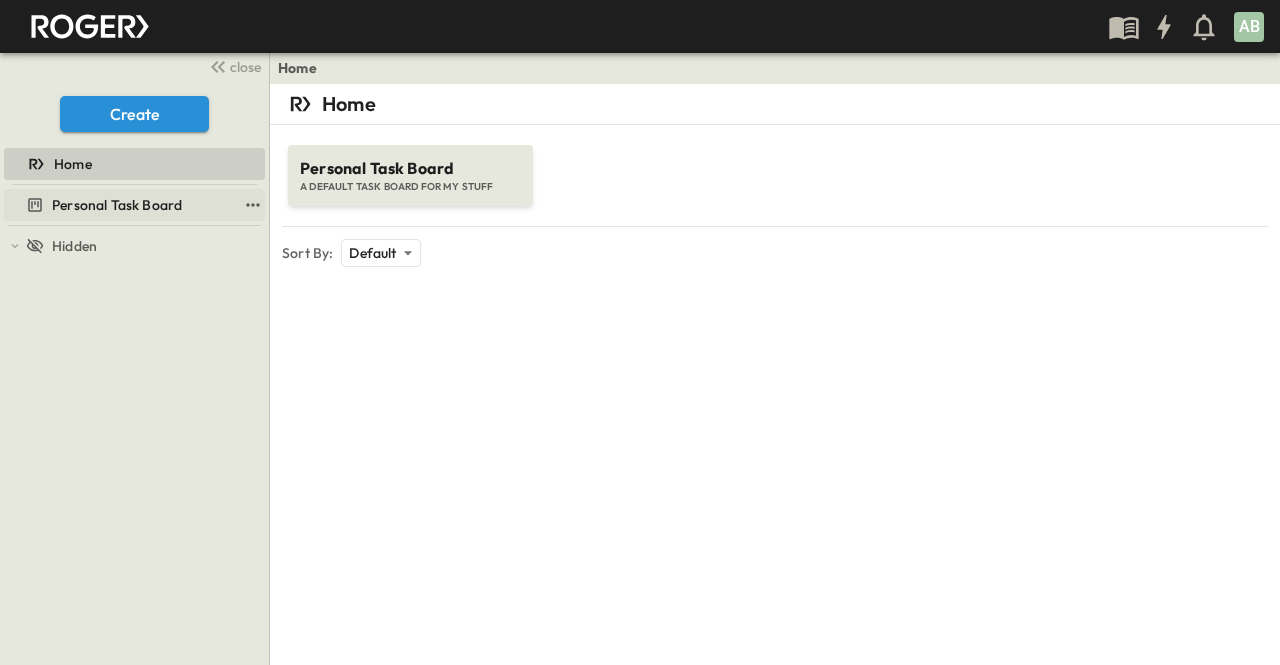 click on "Personal Task Board" at bounding box center [117, 205] 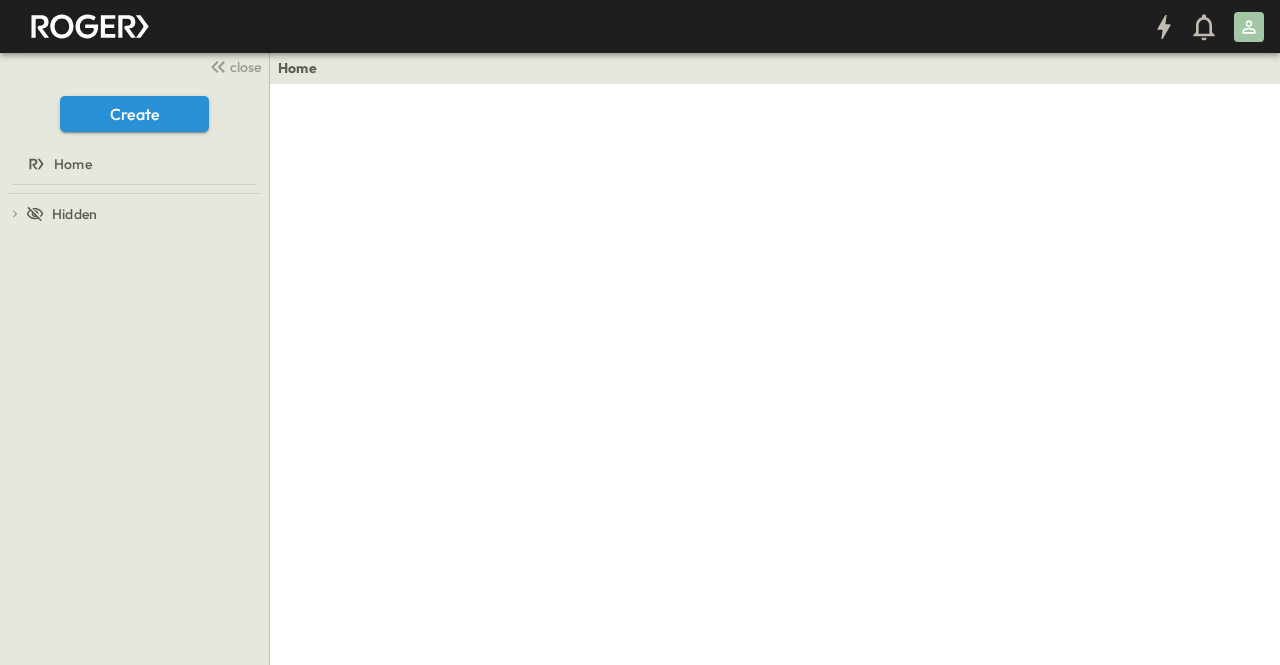 scroll, scrollTop: 0, scrollLeft: 0, axis: both 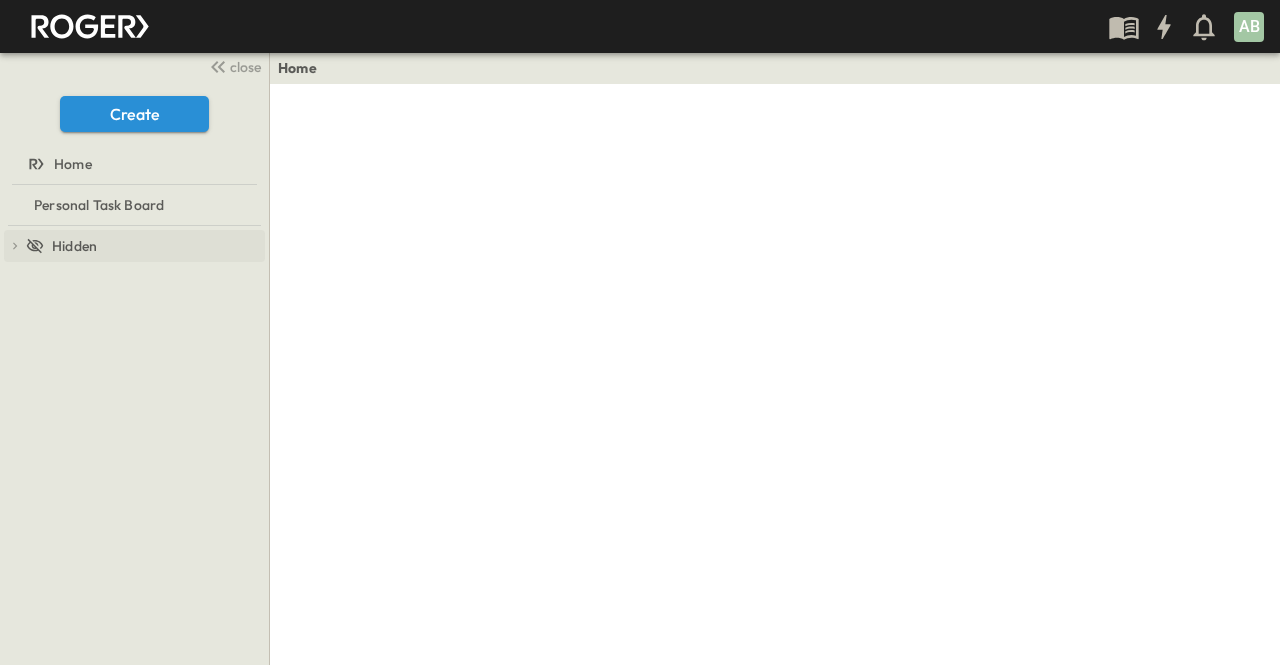 click 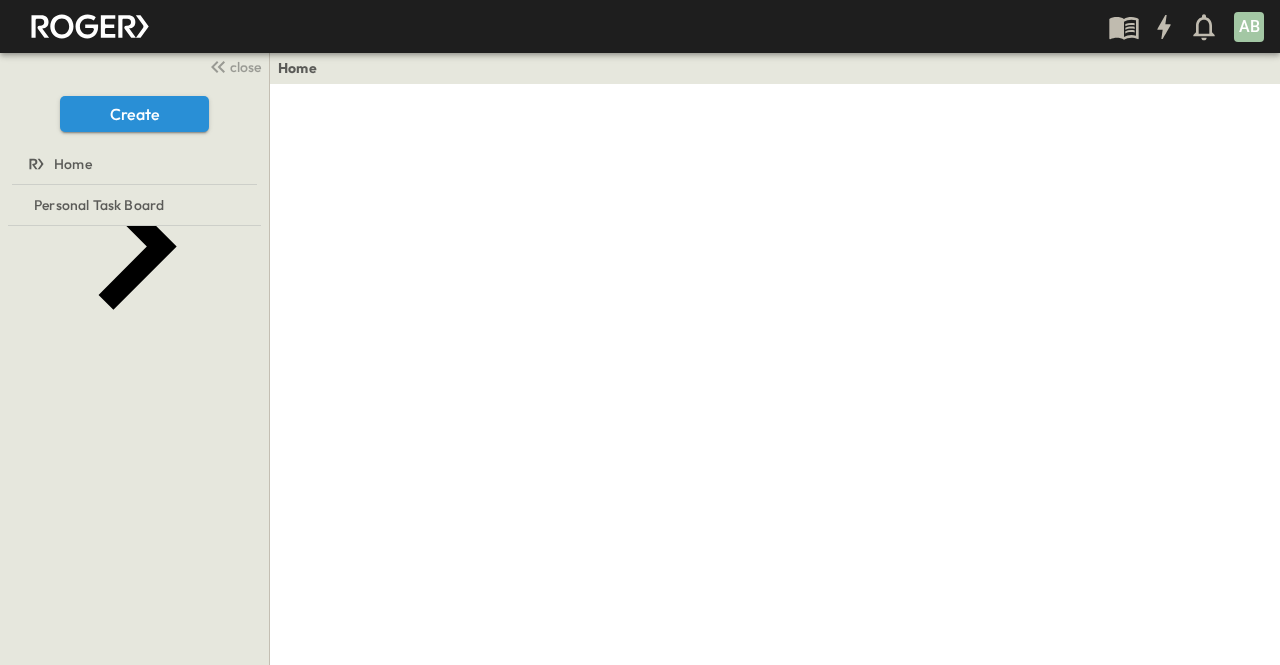 click on "AB" at bounding box center (1249, 27) 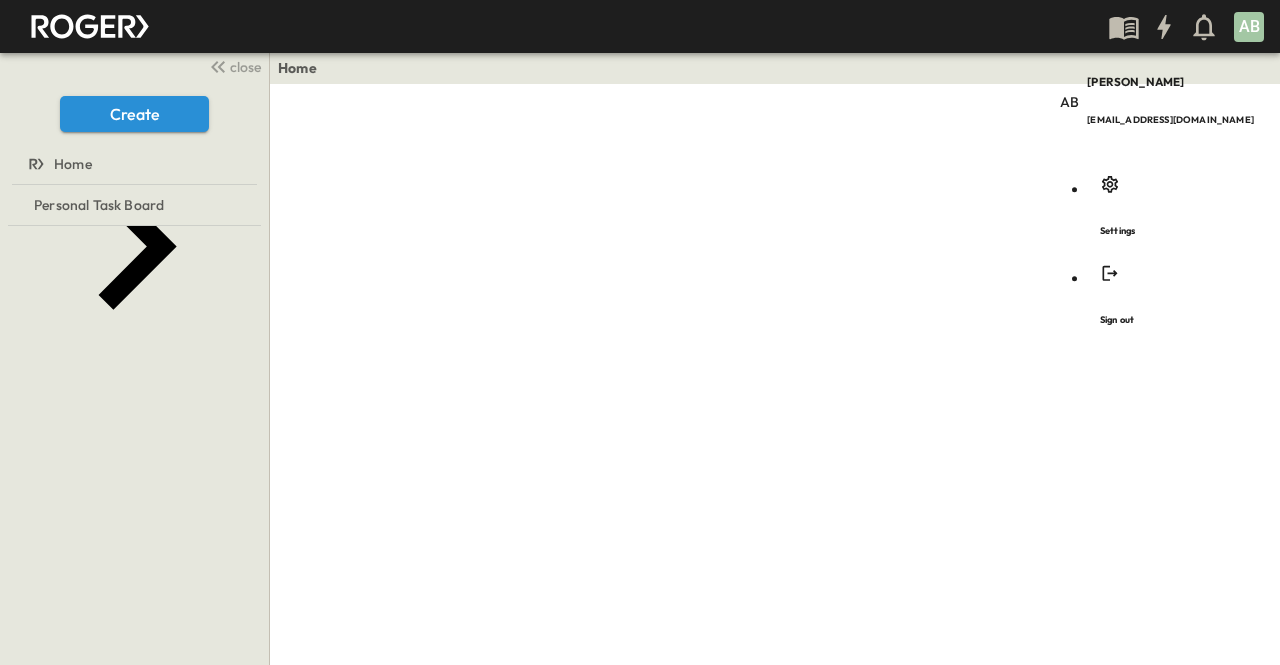 click on "To pick up a draggable item, press the space bar.
While dragging, use the arrow keys to move the item.
Press space again to drop the item in its new position, or press escape to cancel.
Hidden" at bounding box center [134, 445] 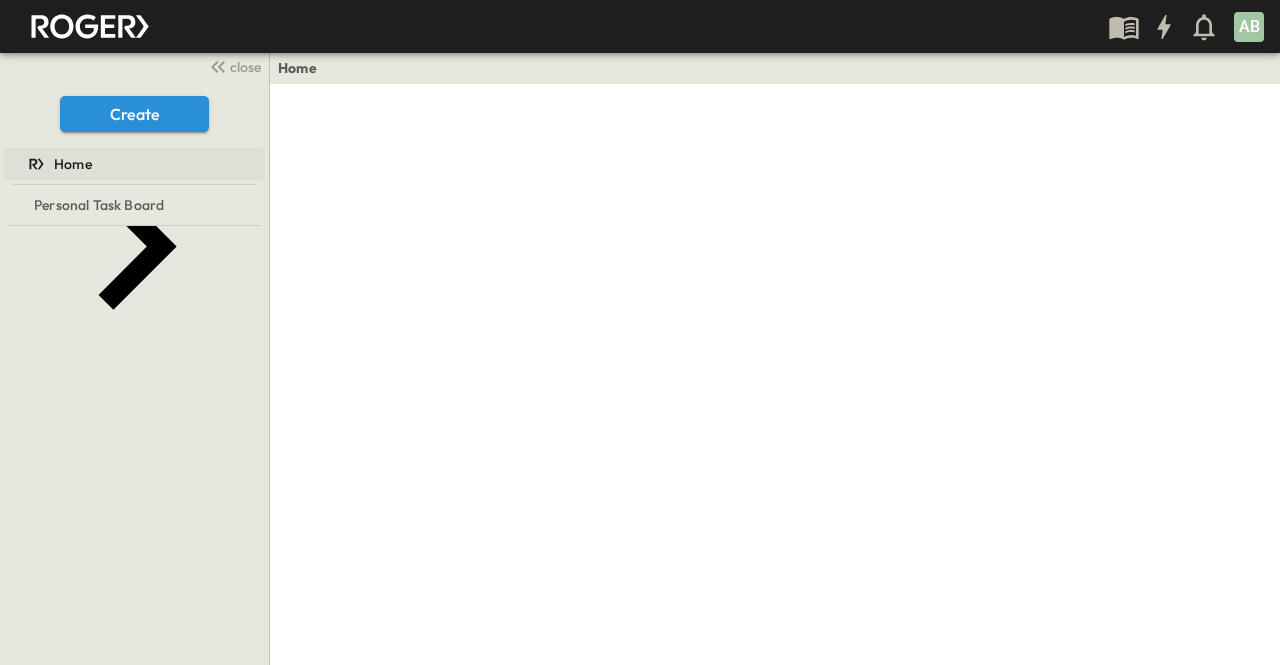 click on "Home" at bounding box center [73, 164] 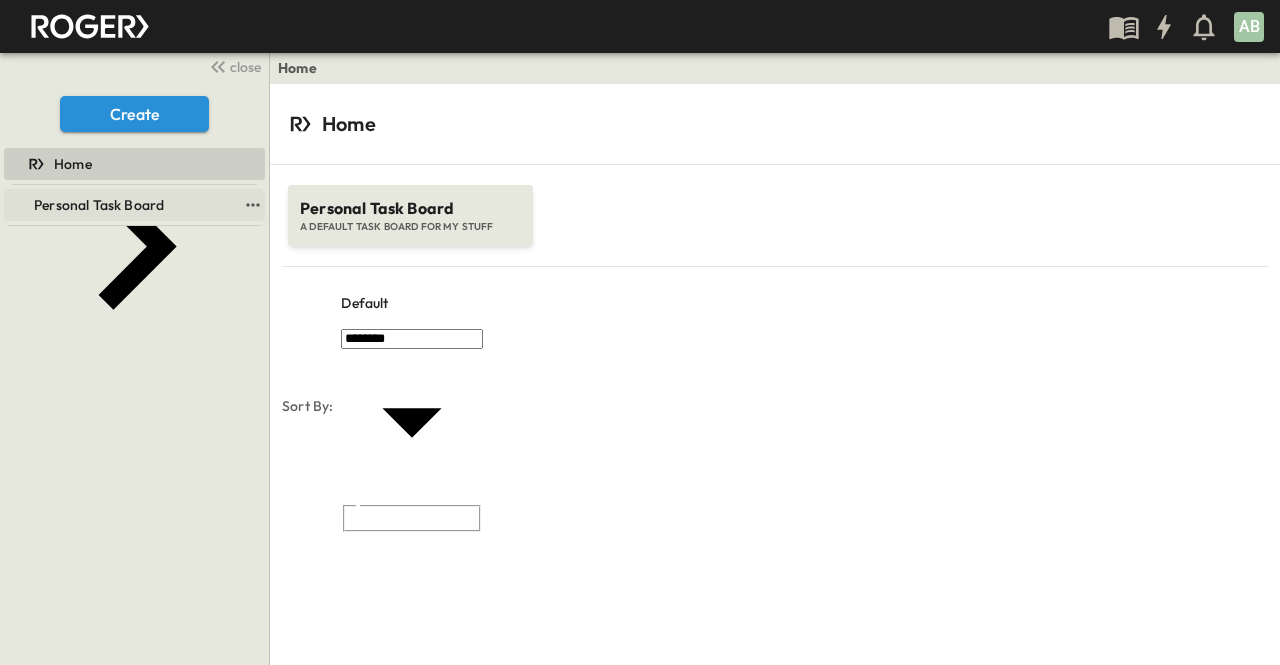click on "Personal Task Board" at bounding box center [99, 205] 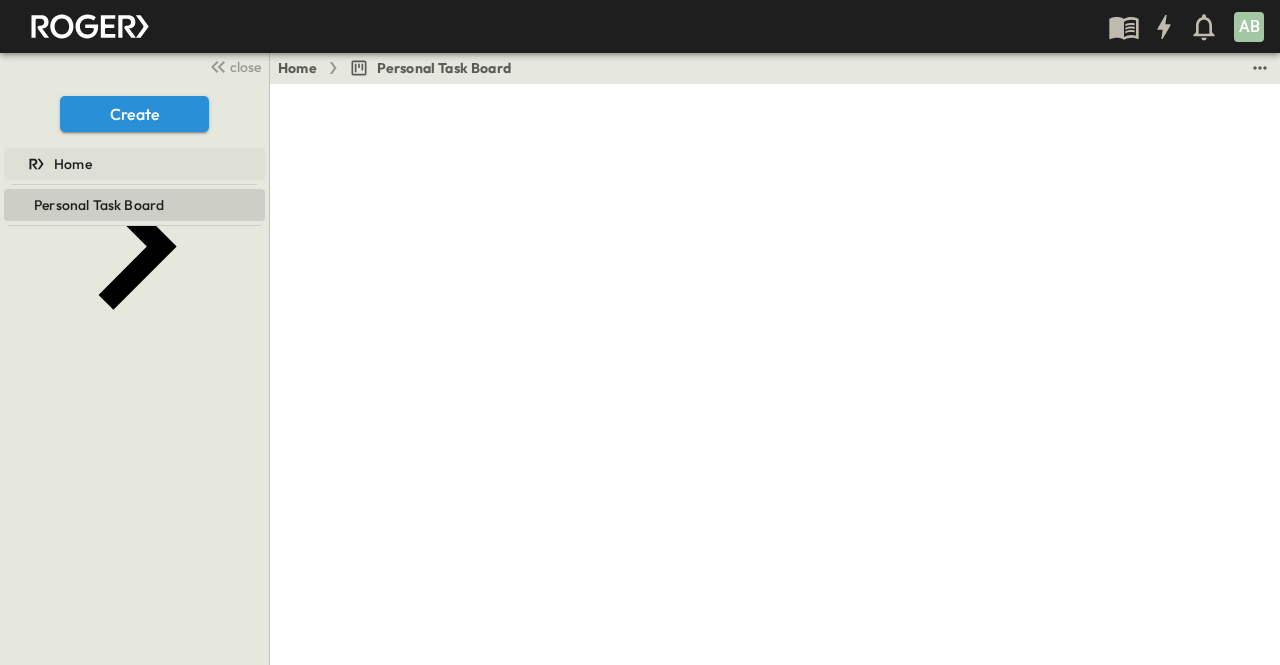 click on "Home" at bounding box center (132, 164) 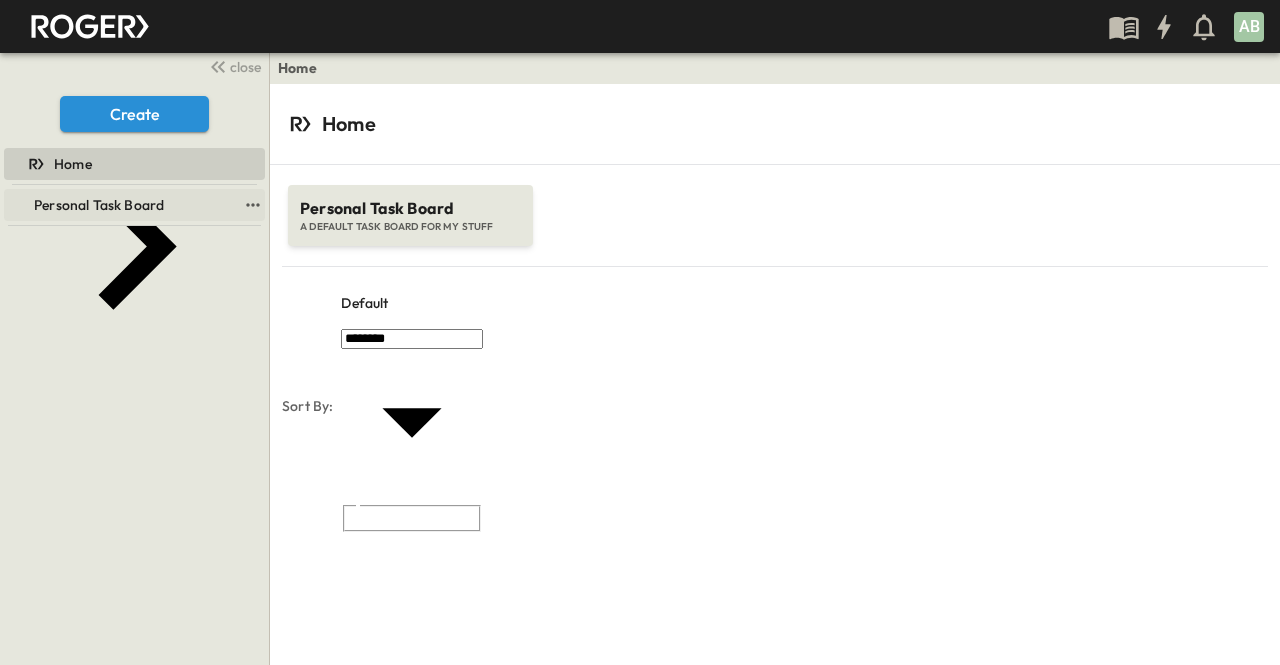 click on "Personal Task Board" at bounding box center (99, 205) 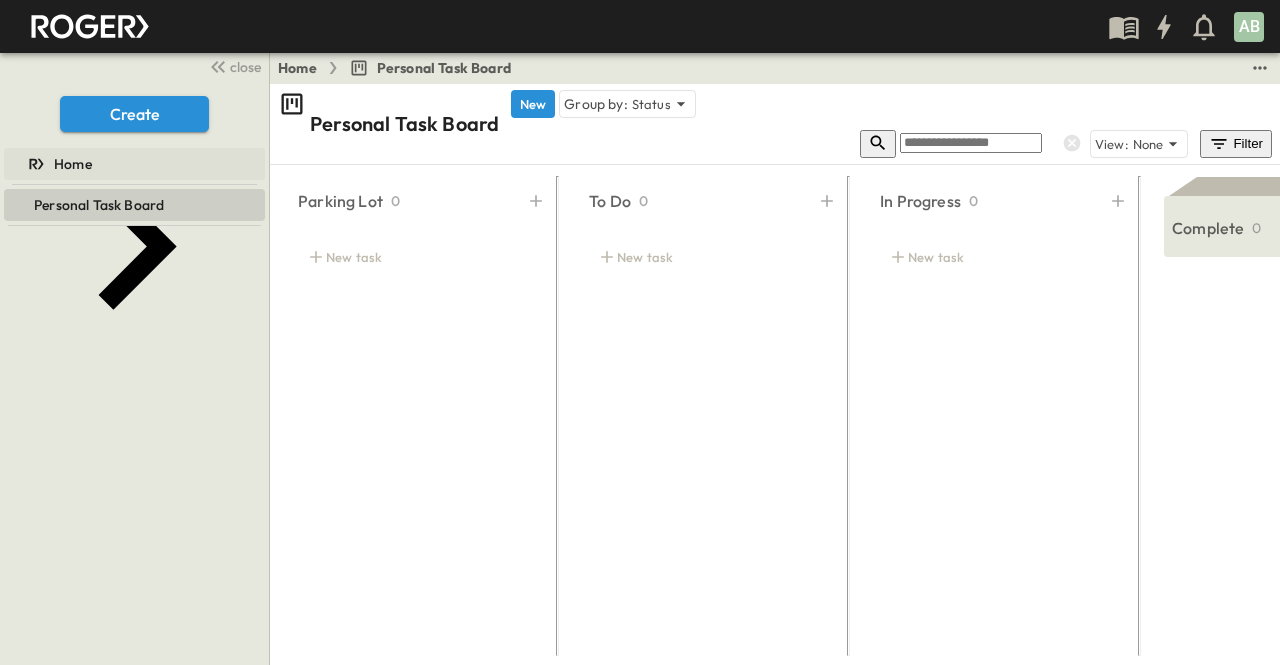 click on "Home" at bounding box center (132, 164) 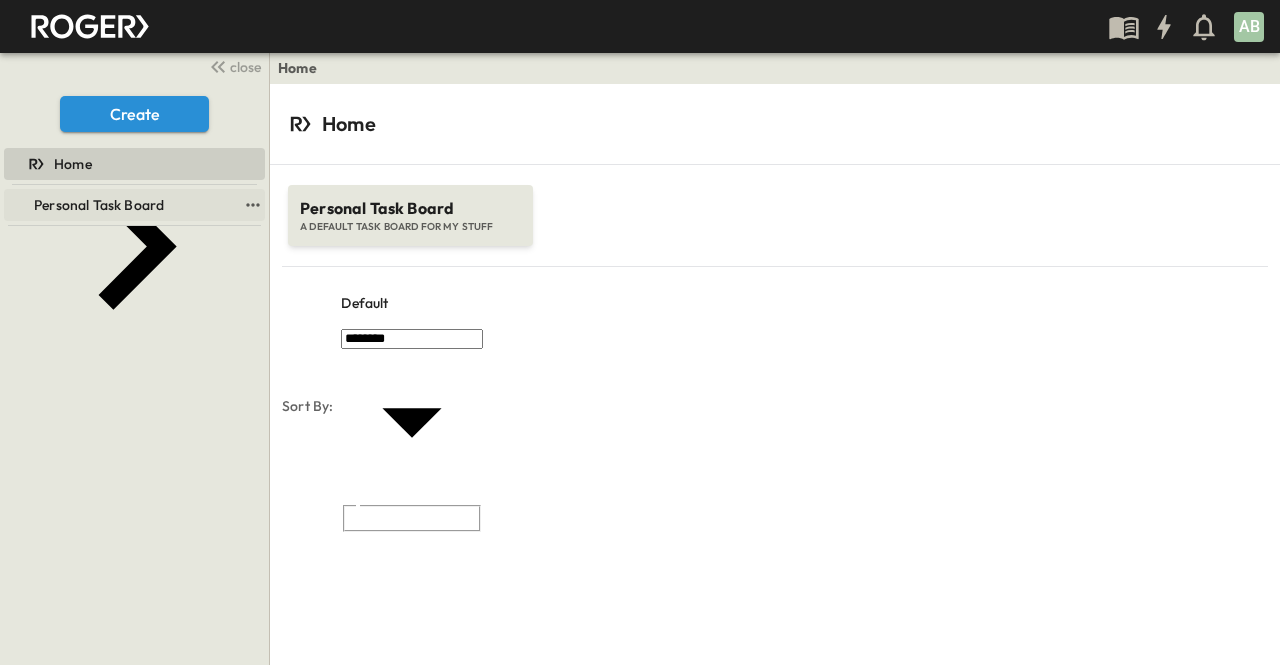 click on "Personal Task Board" at bounding box center [99, 205] 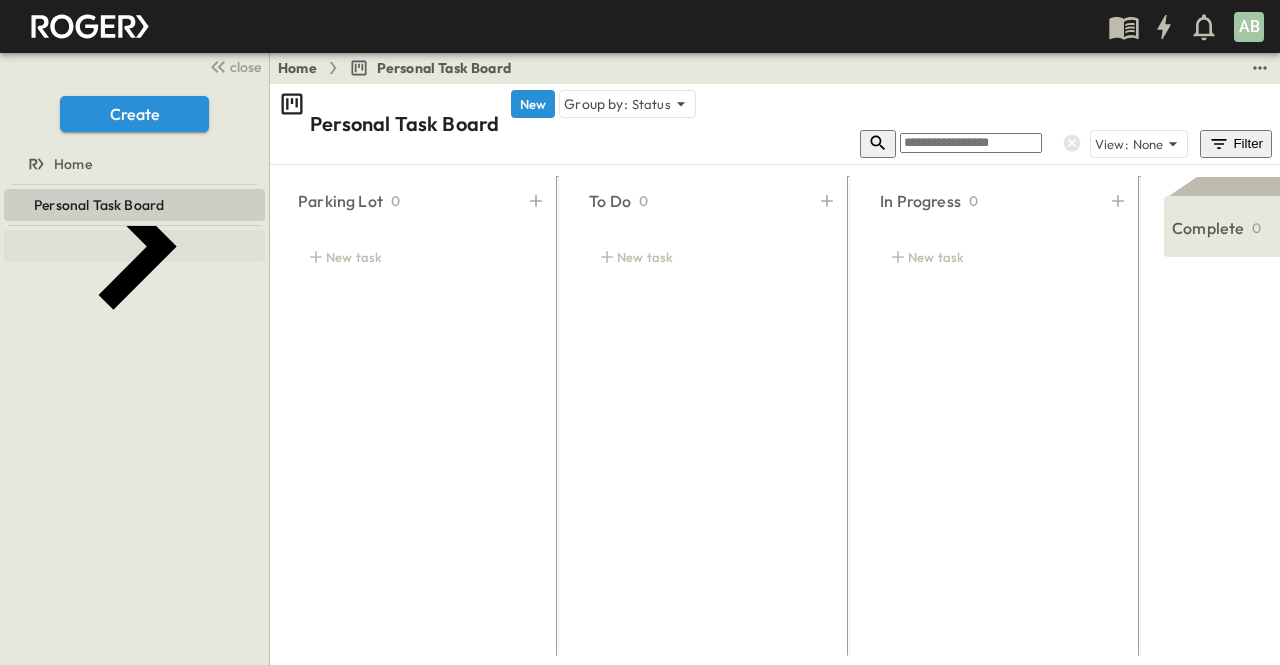 click on "Hidden" at bounding box center [291, 246] 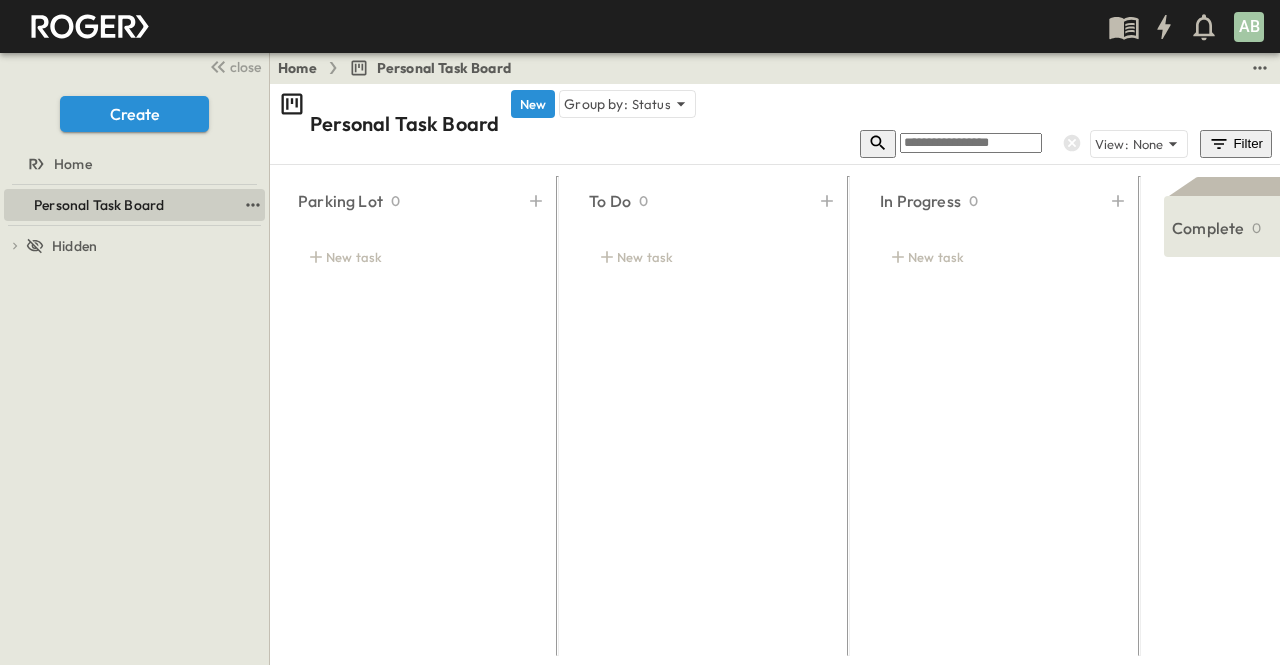click on "Personal Task Board" at bounding box center [99, 205] 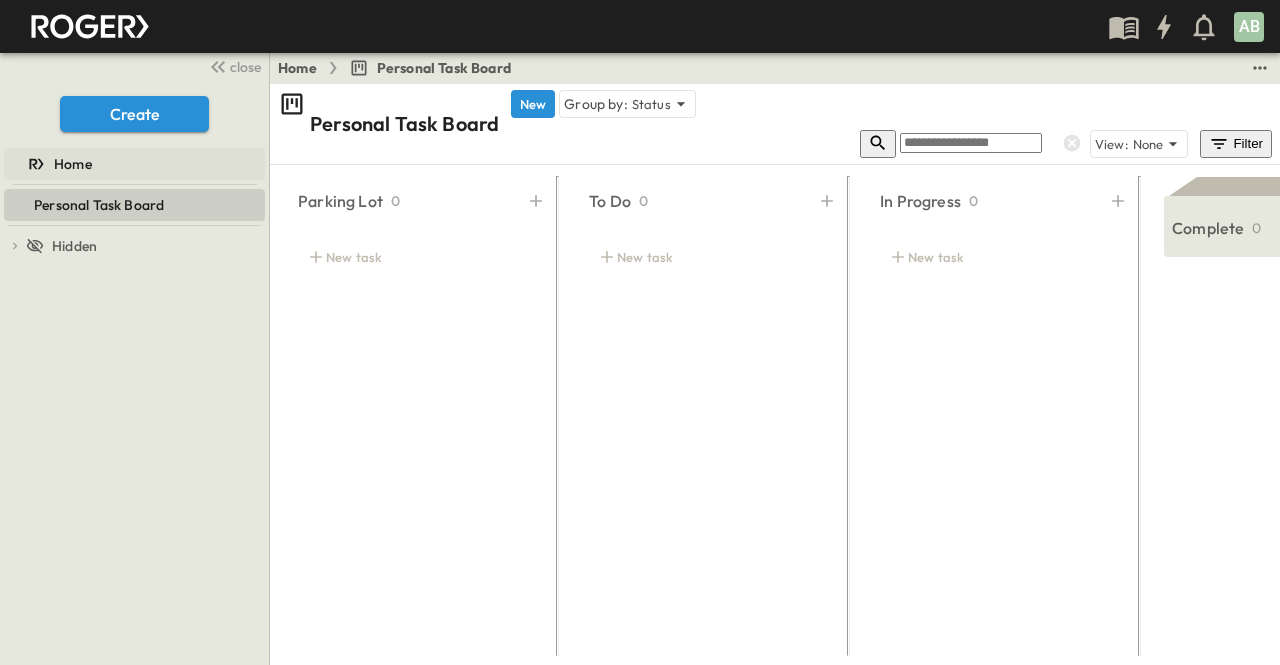 click on "Home" at bounding box center [132, 164] 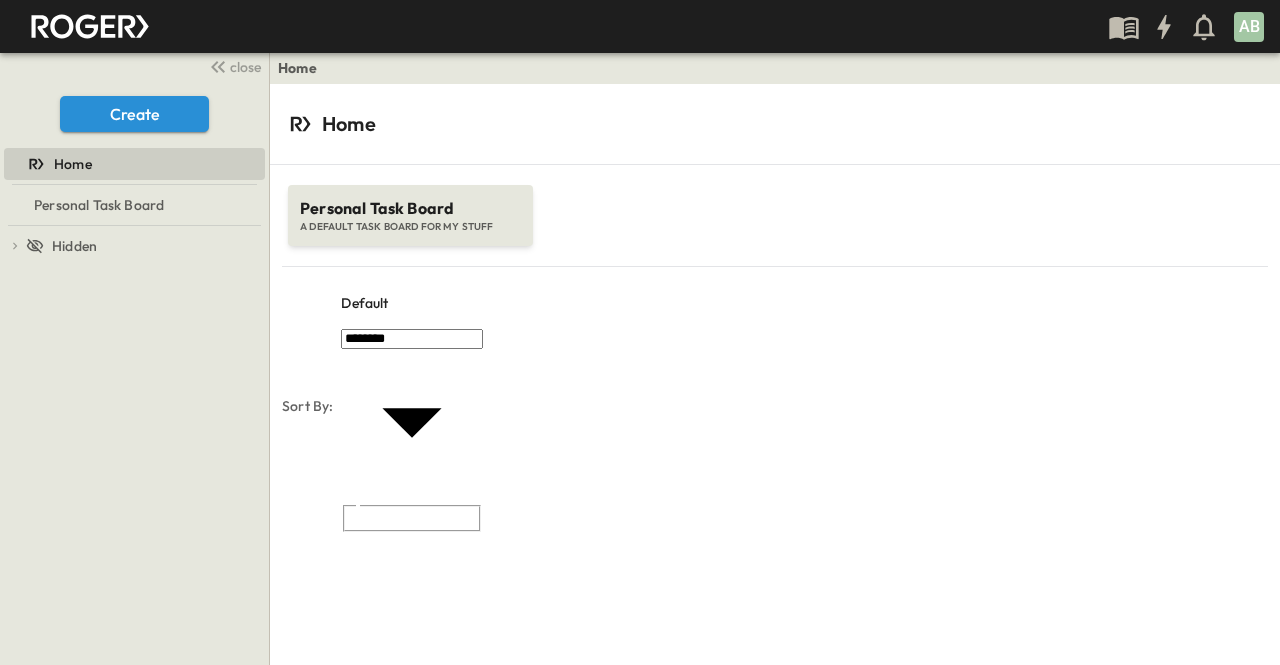 click on "Home" at bounding box center (132, 164) 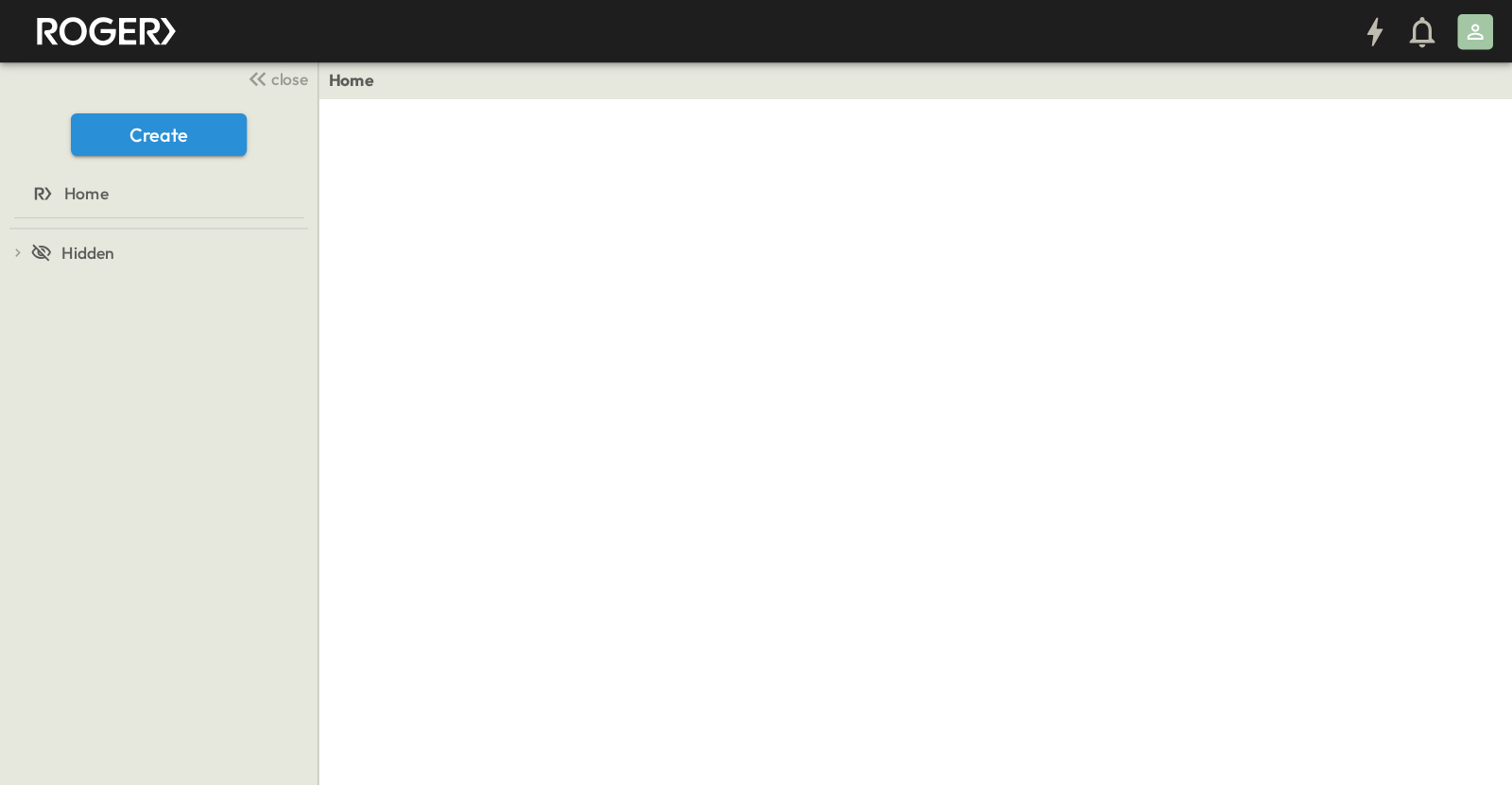 scroll, scrollTop: 0, scrollLeft: 0, axis: both 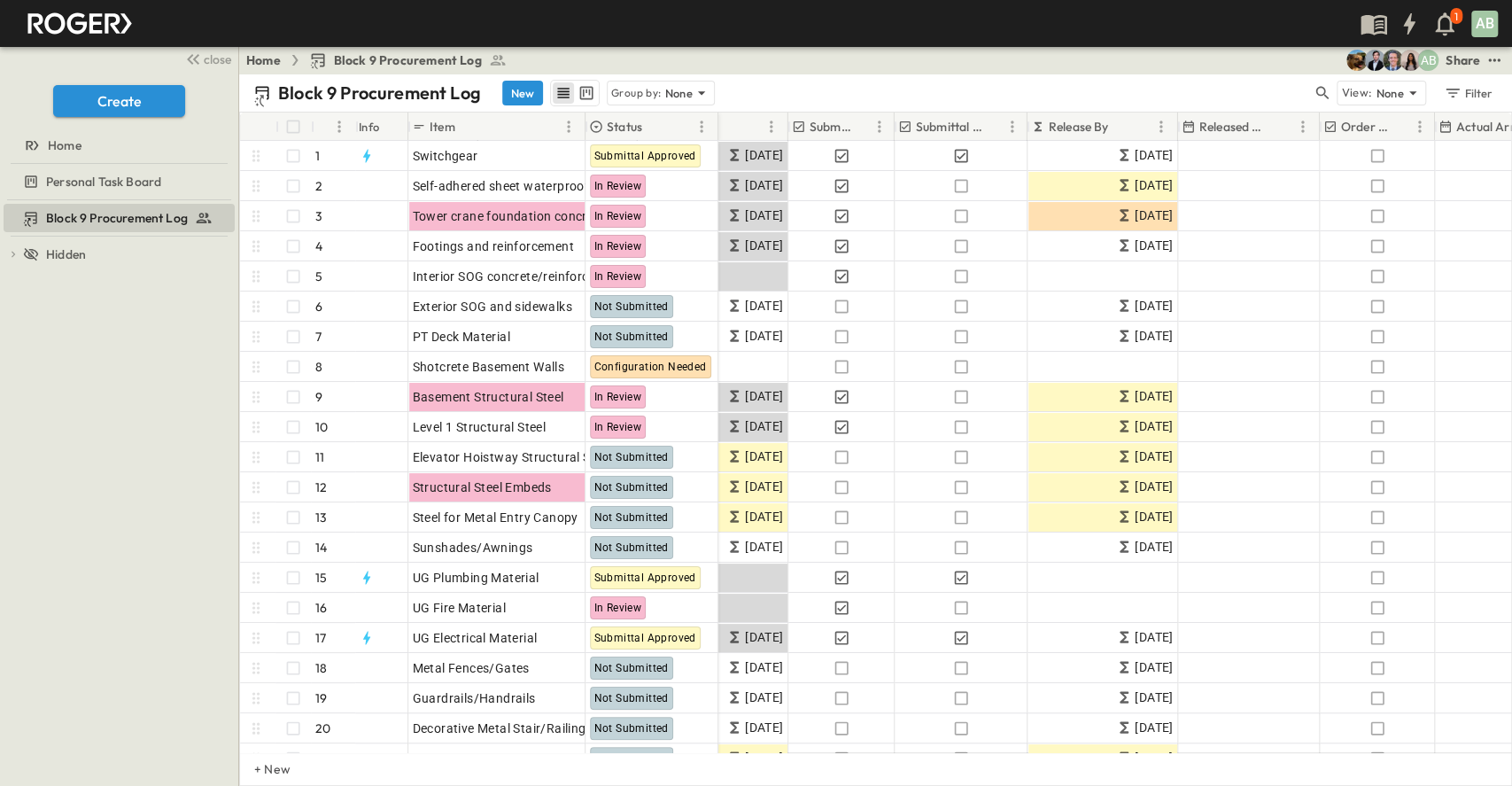 click on "Release By" at bounding box center [1079, 127] 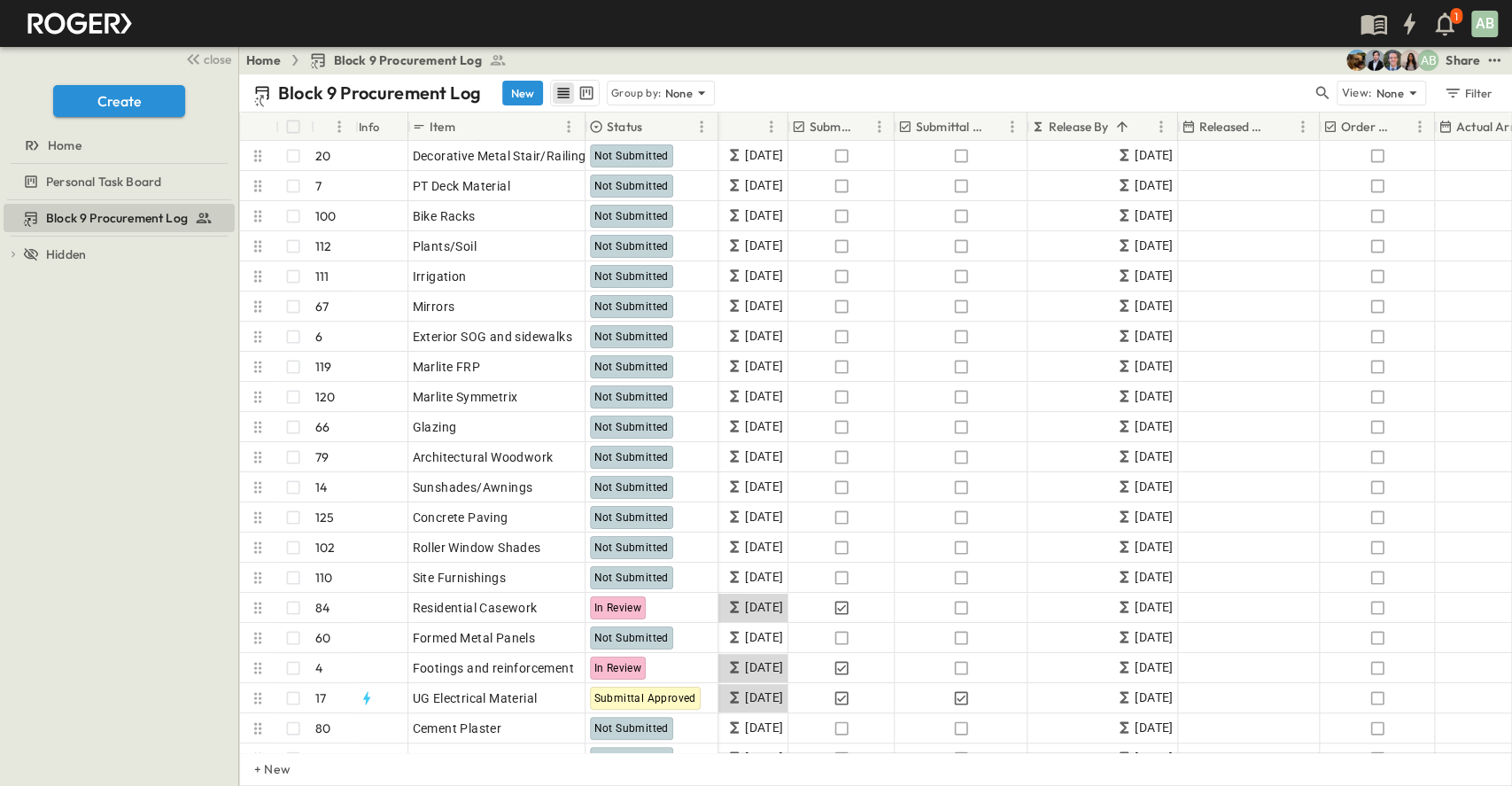 click on "Release By" at bounding box center (1079, 127) 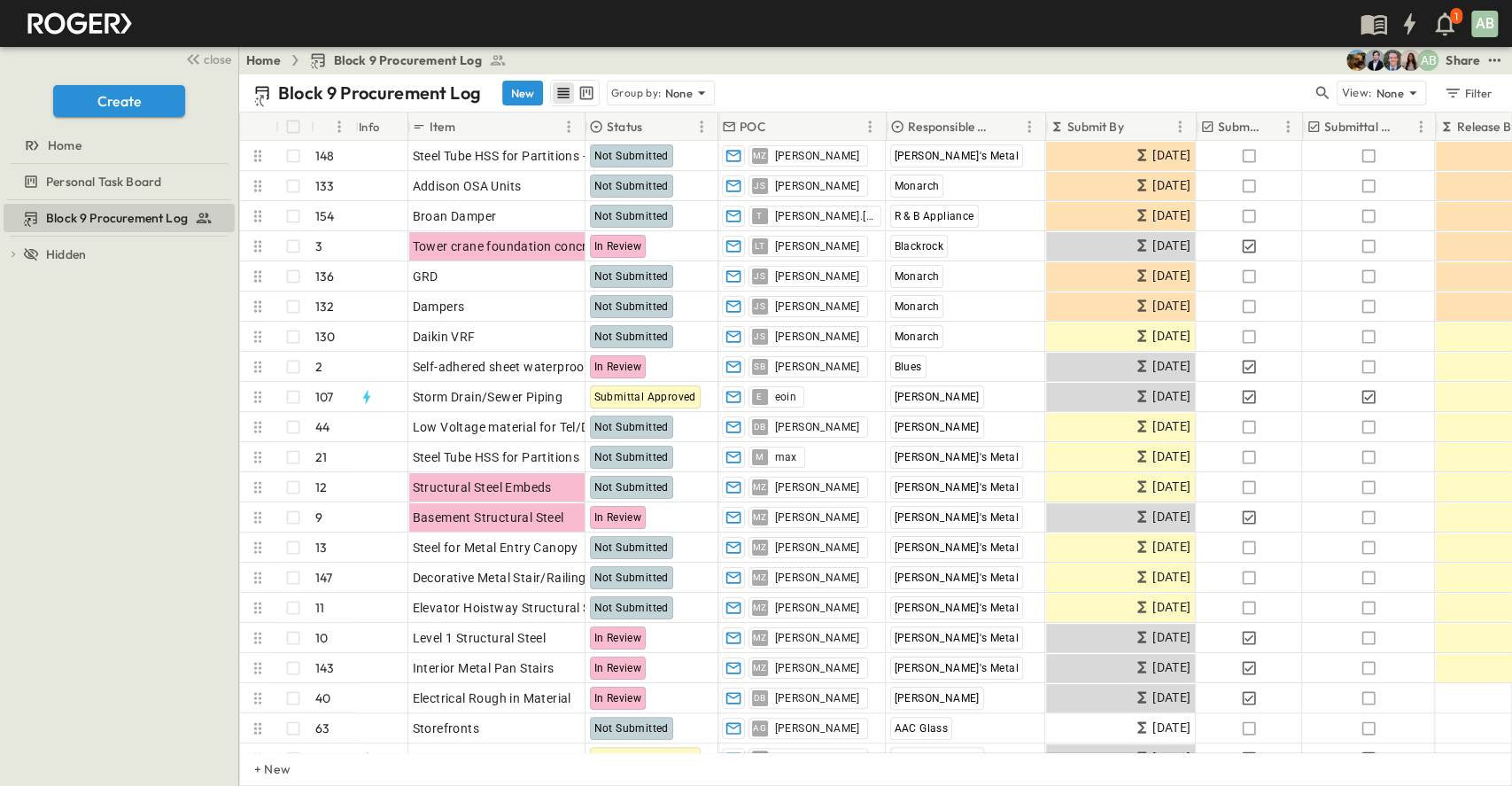scroll, scrollTop: 0, scrollLeft: 0, axis: both 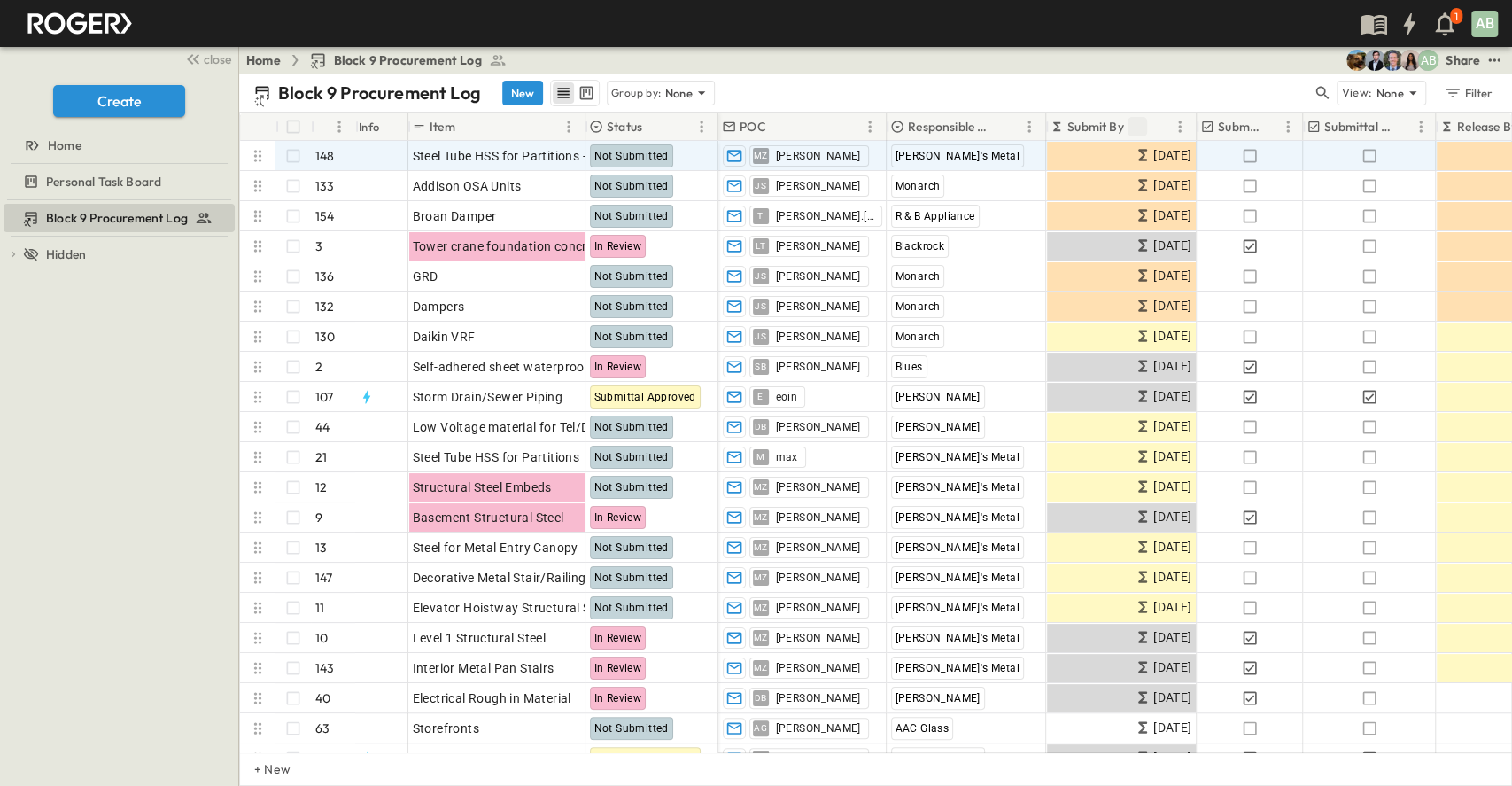 click 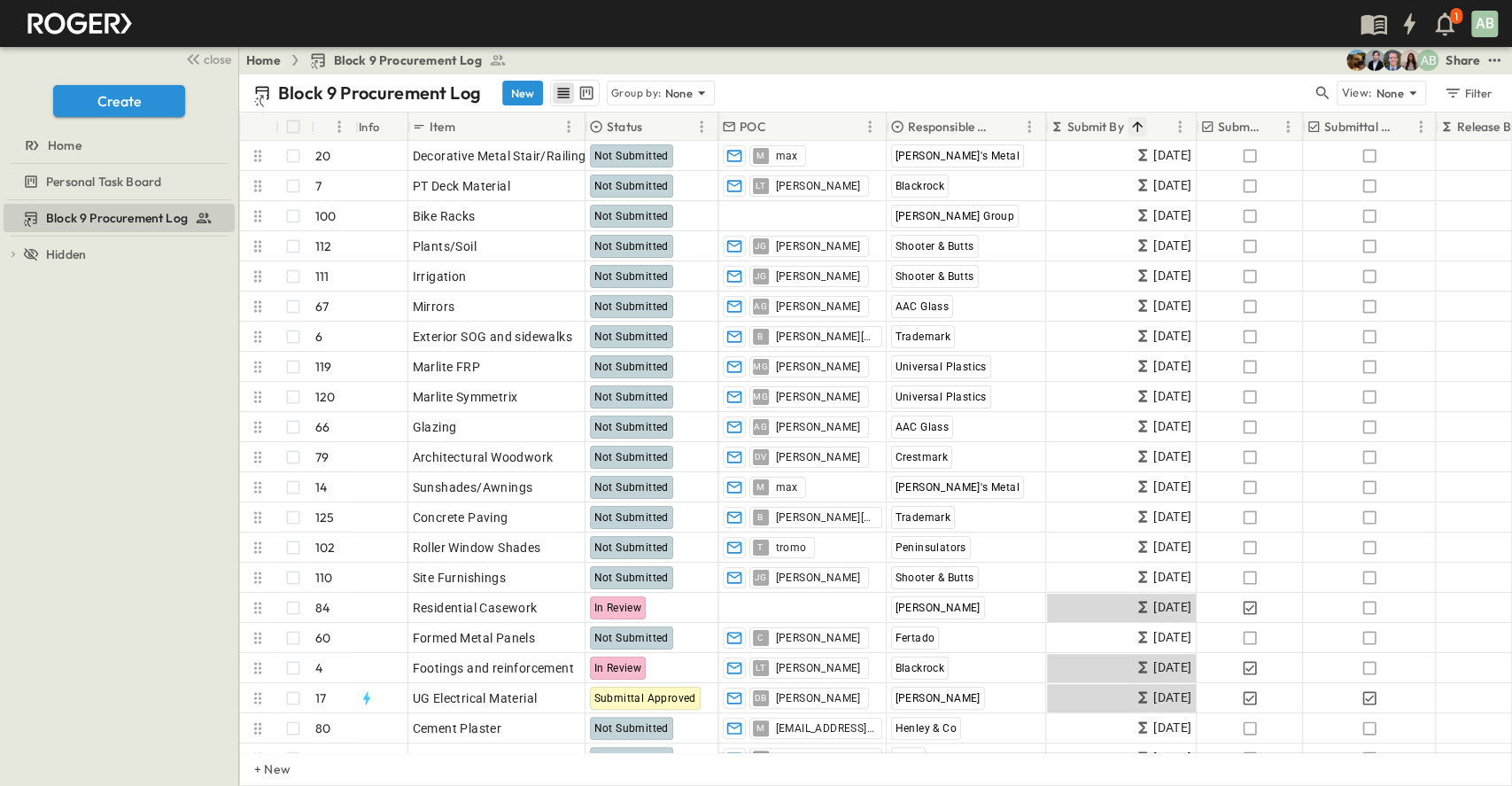 click on "Submit By" at bounding box center (1109, 127) 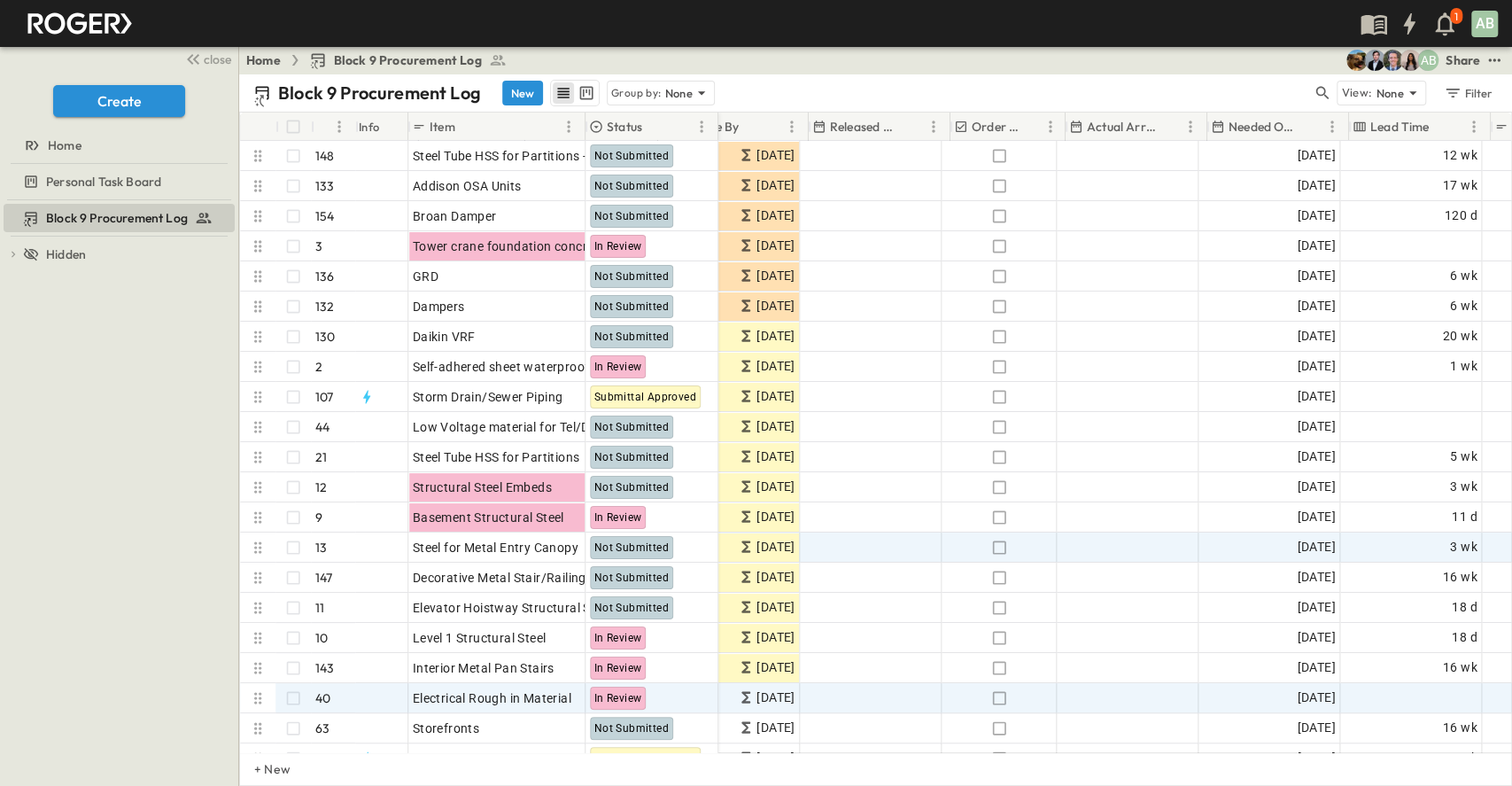 scroll, scrollTop: 0, scrollLeft: 778, axis: horizontal 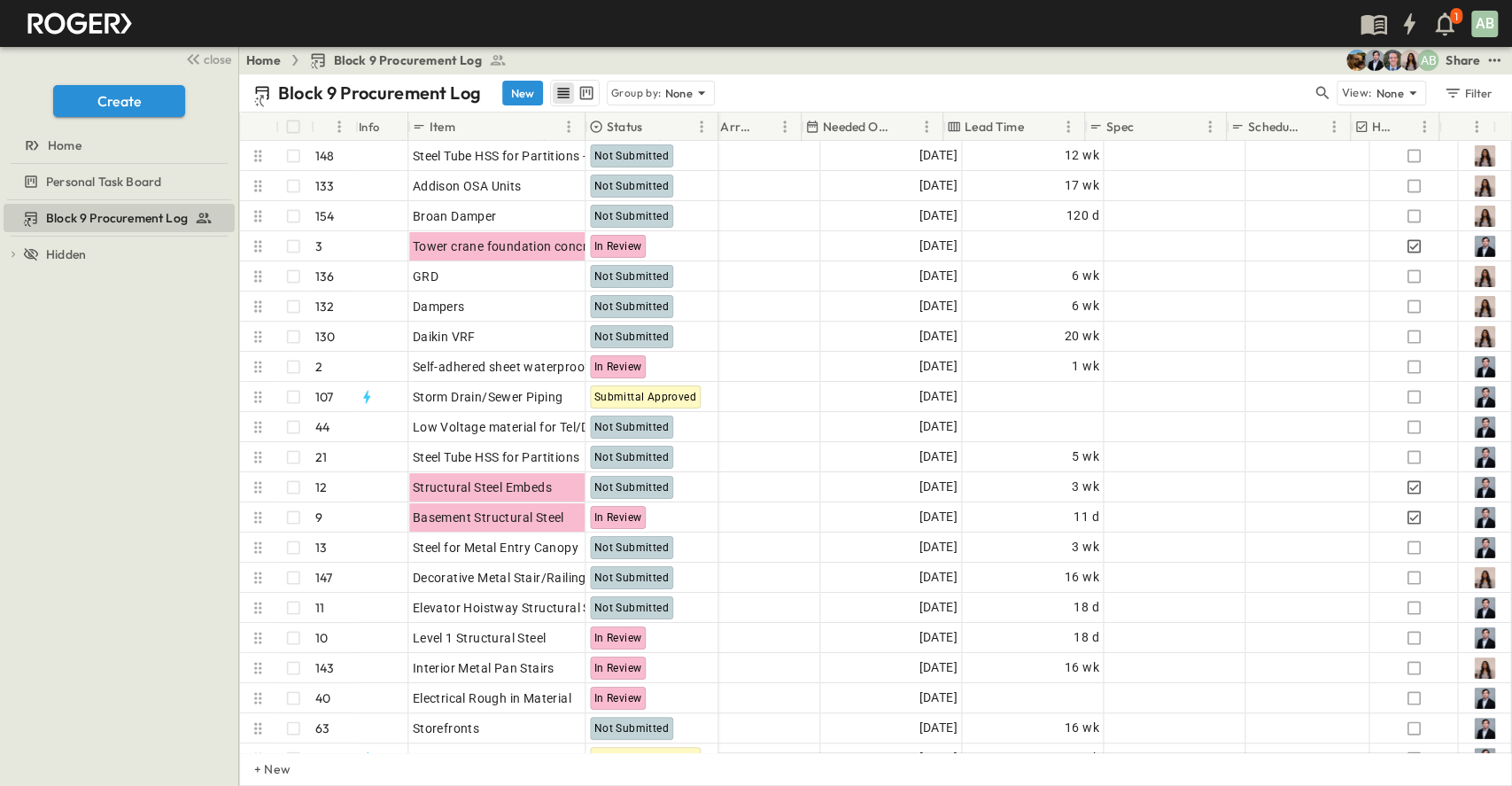 click on "Lead Time" at bounding box center (994, 127) 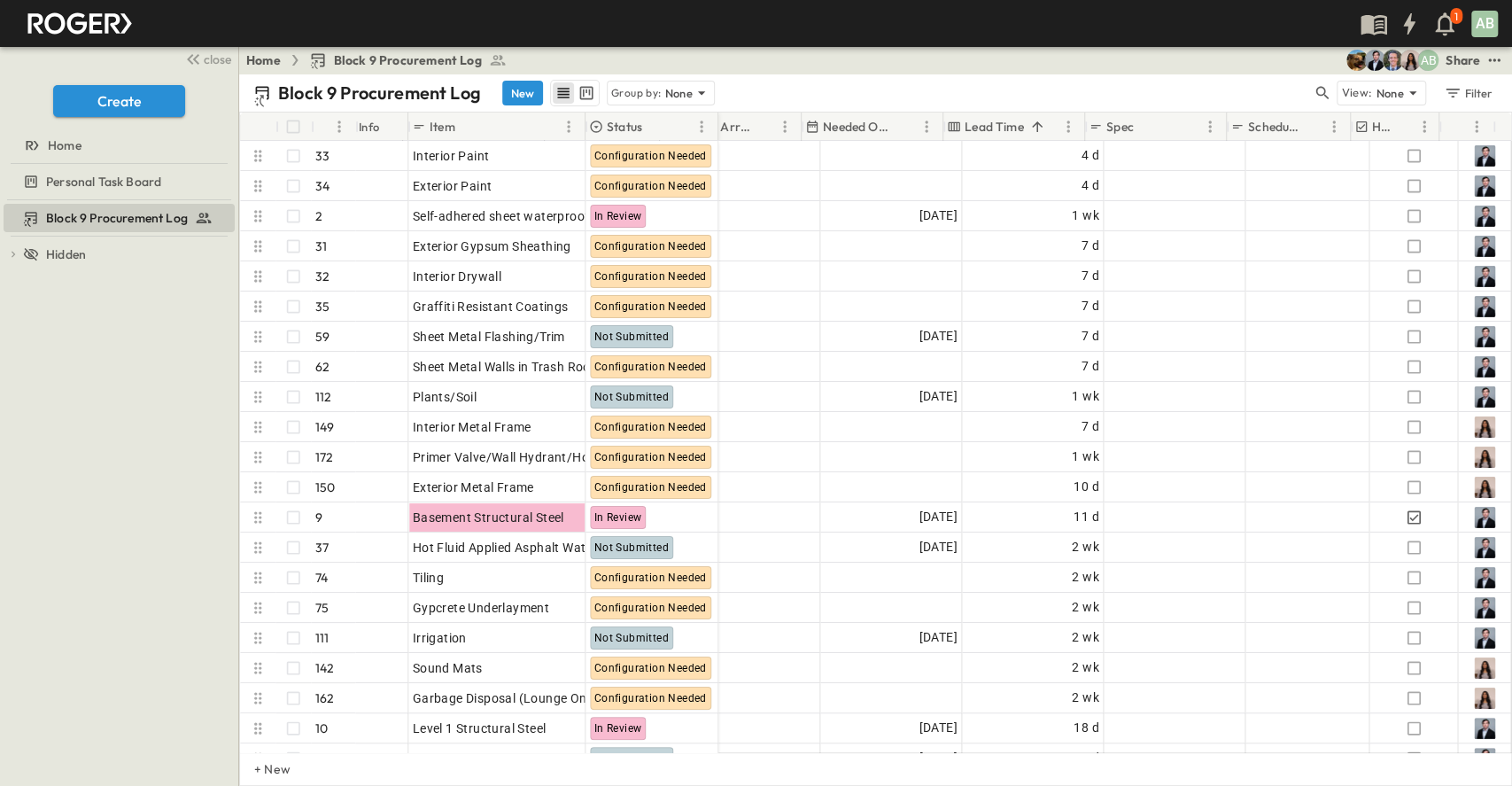 click on "Lead Time" at bounding box center (994, 127) 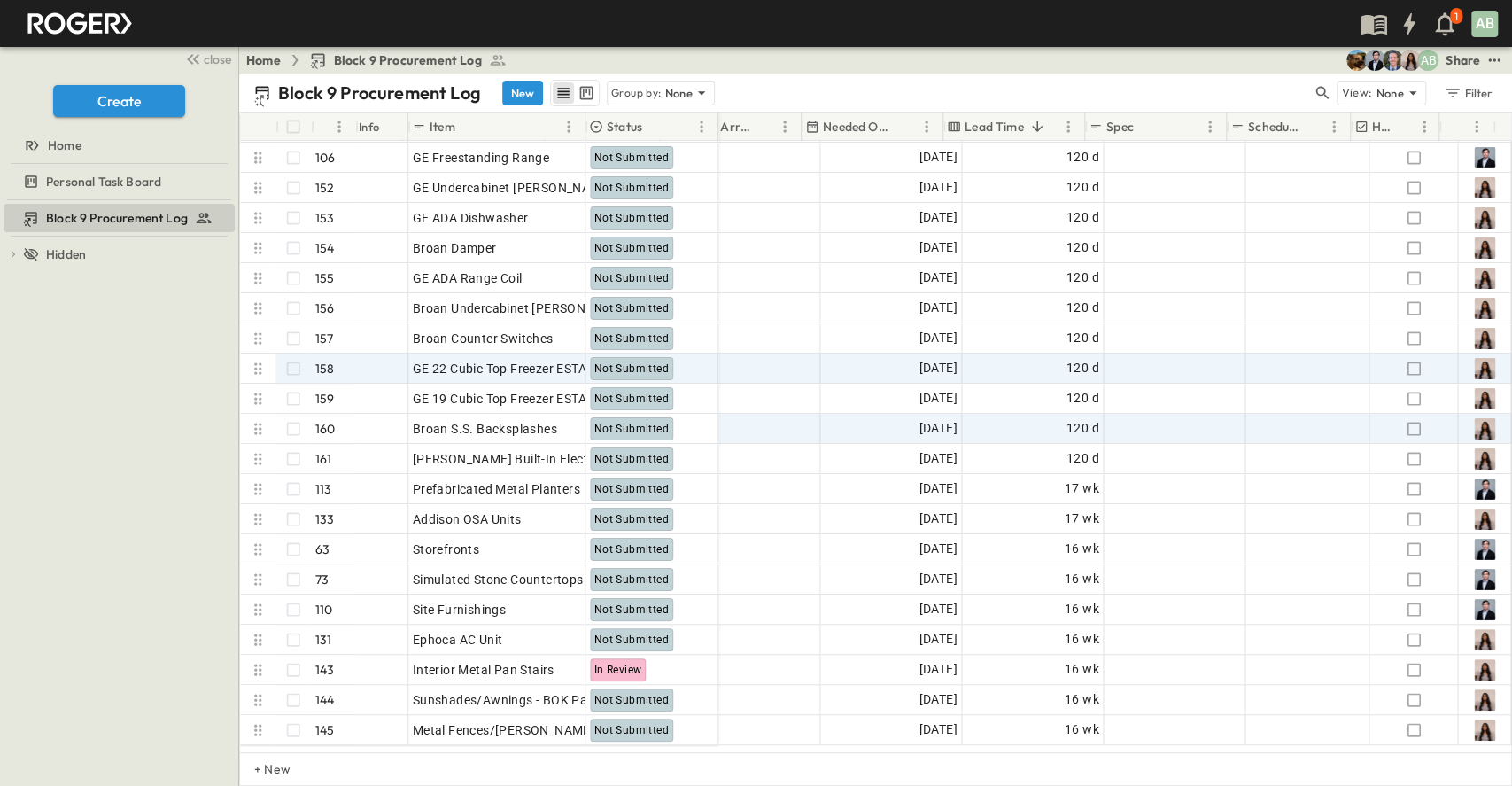 scroll, scrollTop: 0, scrollLeft: 1183, axis: horizontal 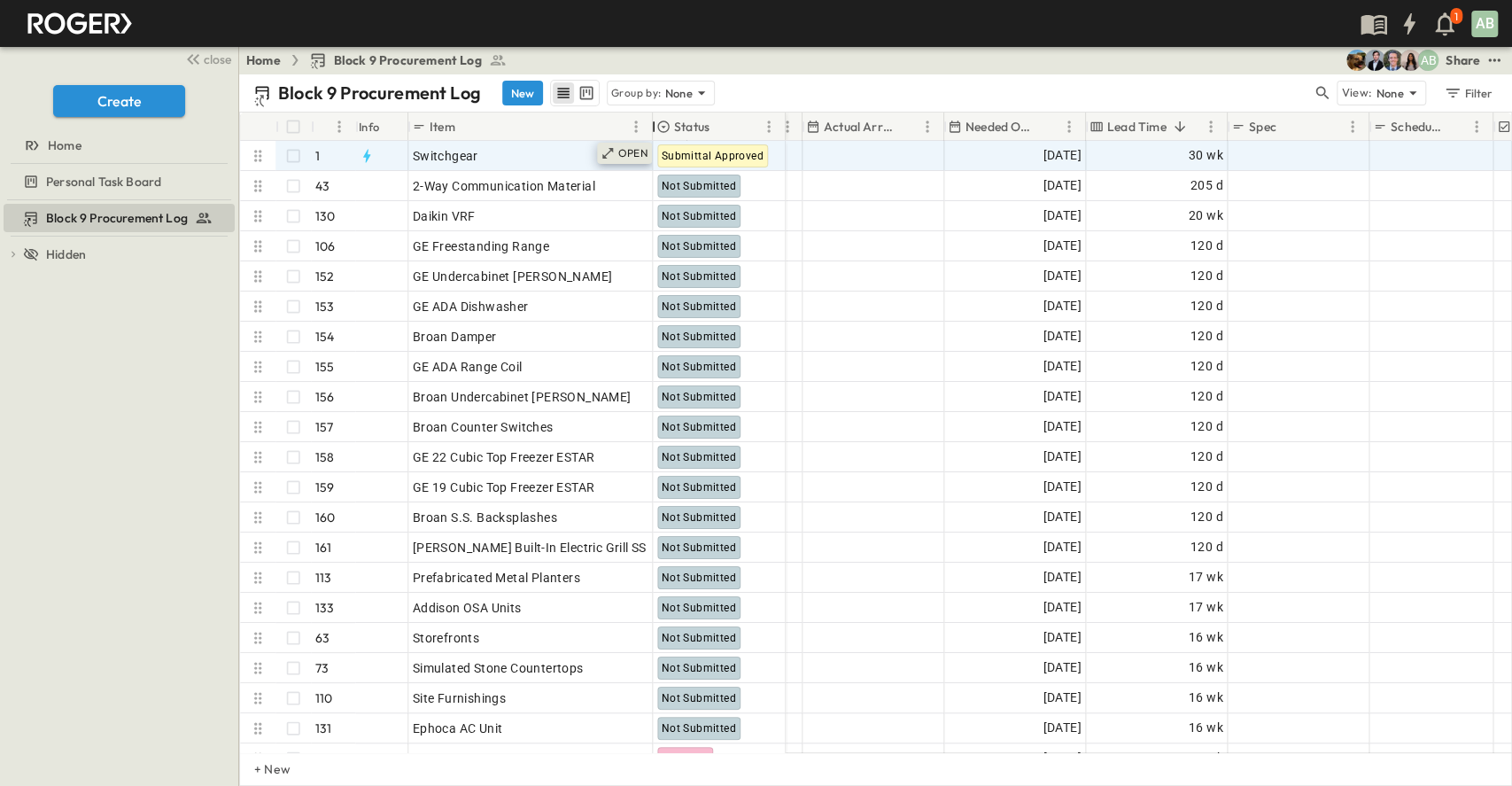 drag, startPoint x: 583, startPoint y: 125, endPoint x: 651, endPoint y: 149, distance: 72.111026 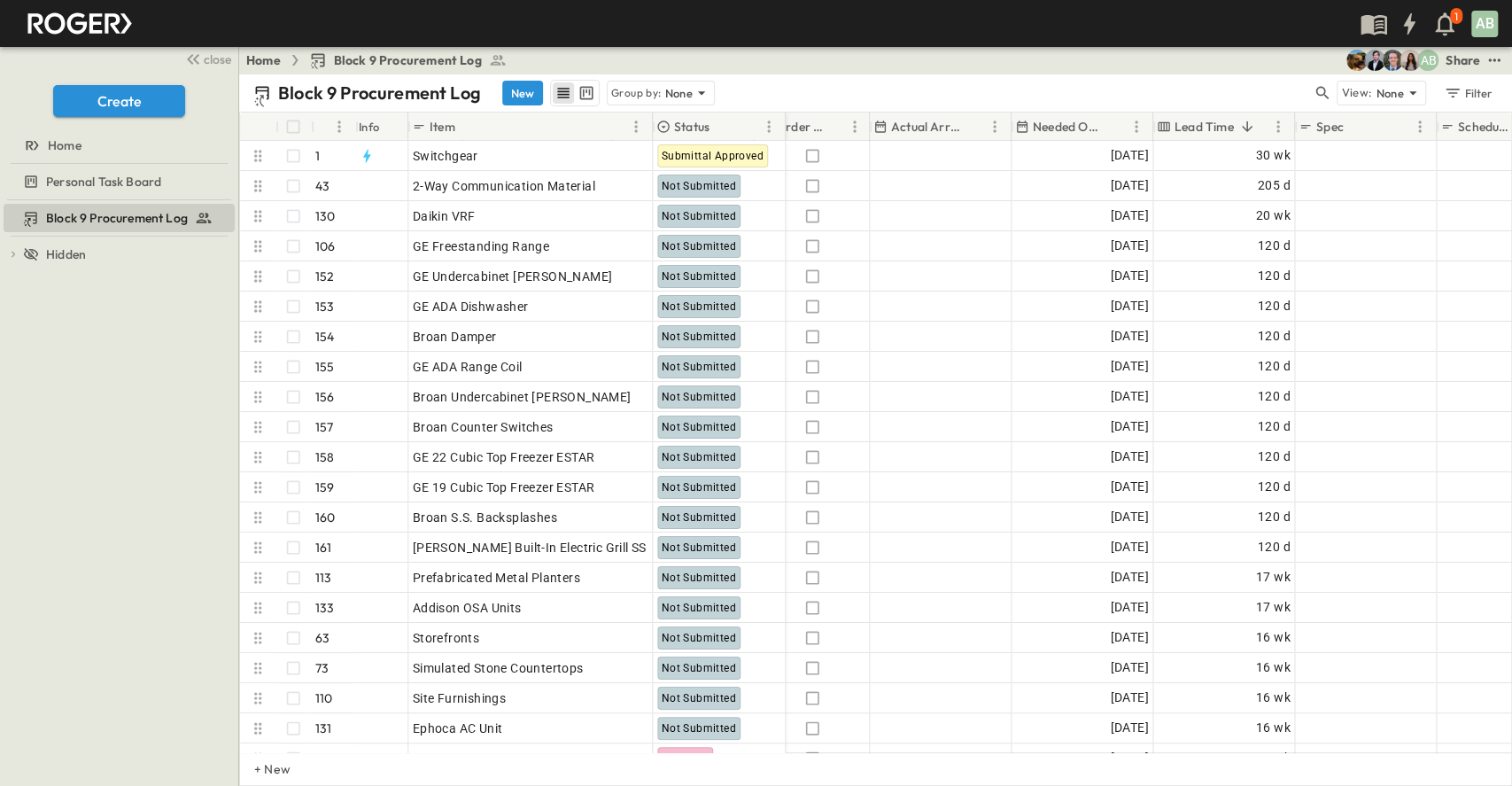 click on "1 AB" at bounding box center [754, 23] 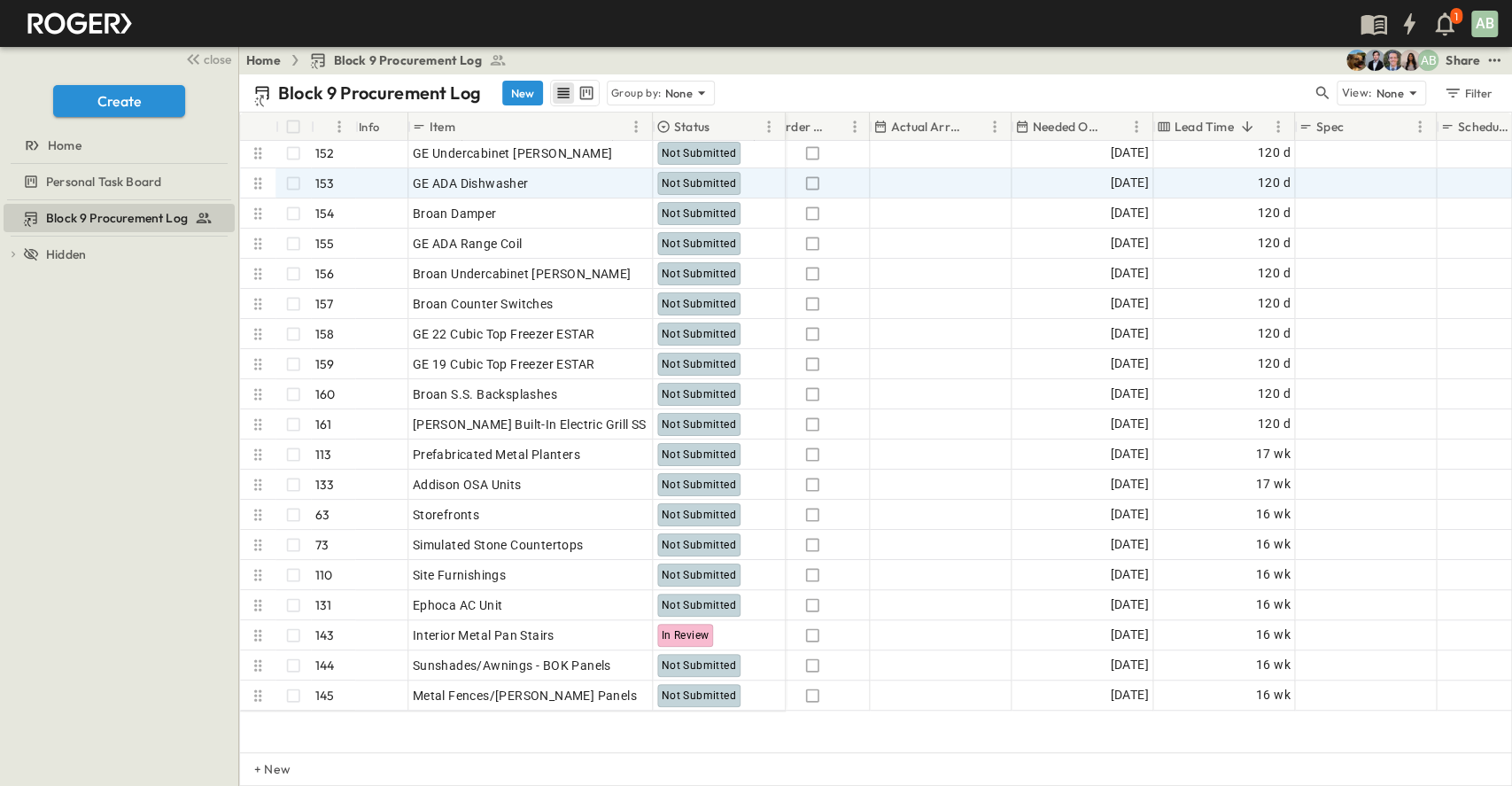 scroll, scrollTop: 0, scrollLeft: 1041, axis: horizontal 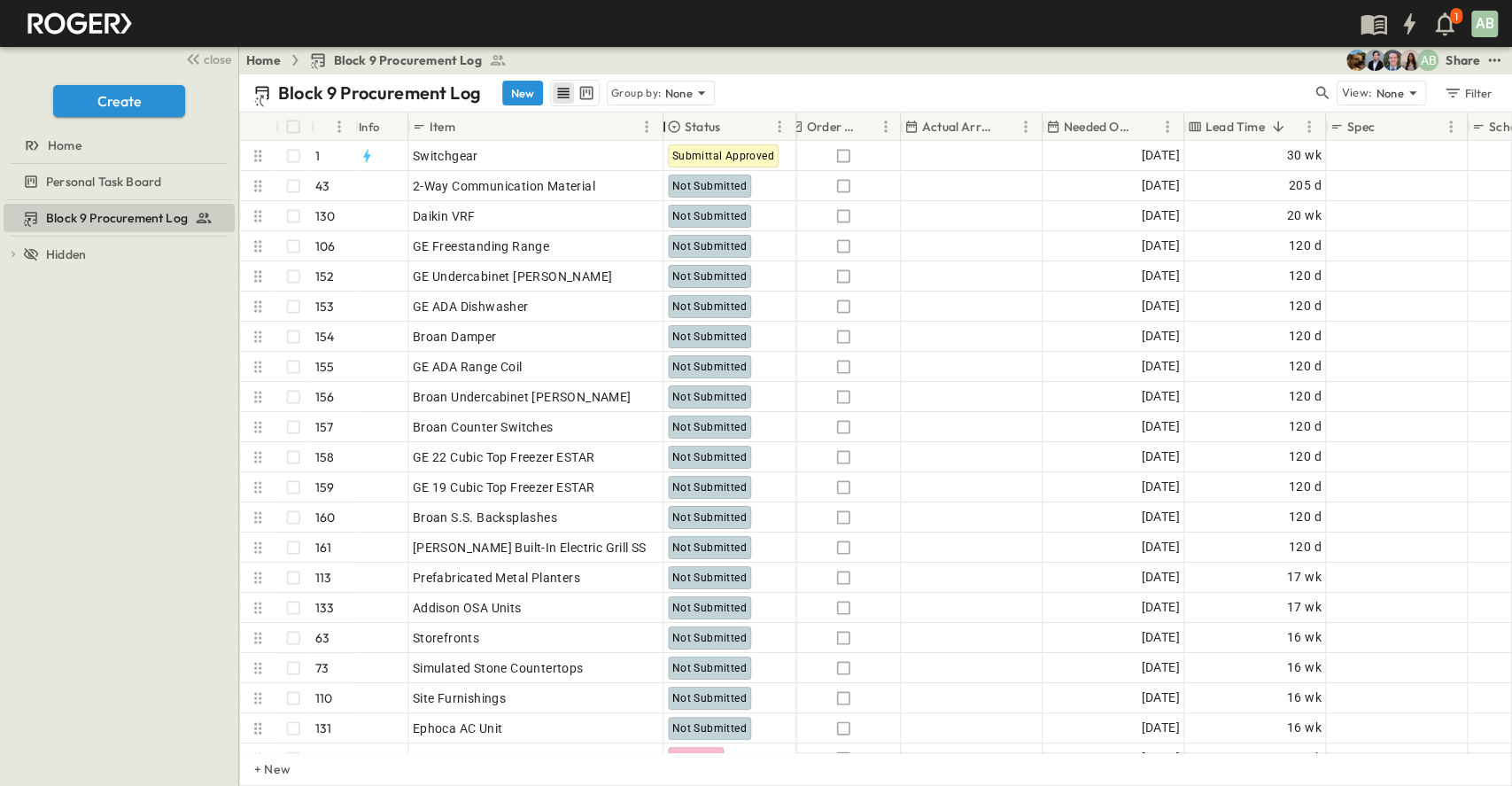 drag, startPoint x: 649, startPoint y: 123, endPoint x: 660, endPoint y: 132, distance: 14.2127 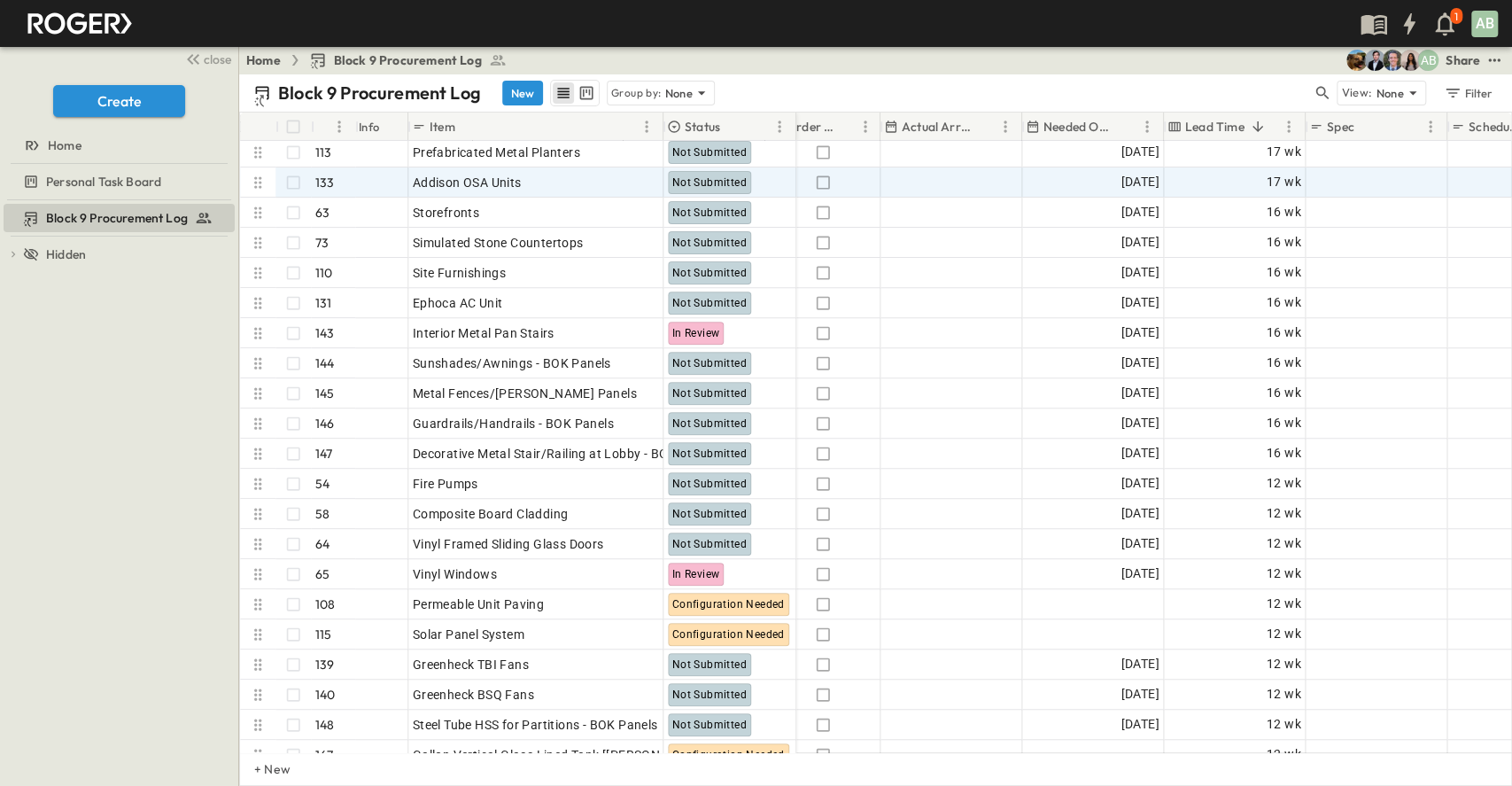scroll, scrollTop: 354, scrollLeft: 1041, axis: both 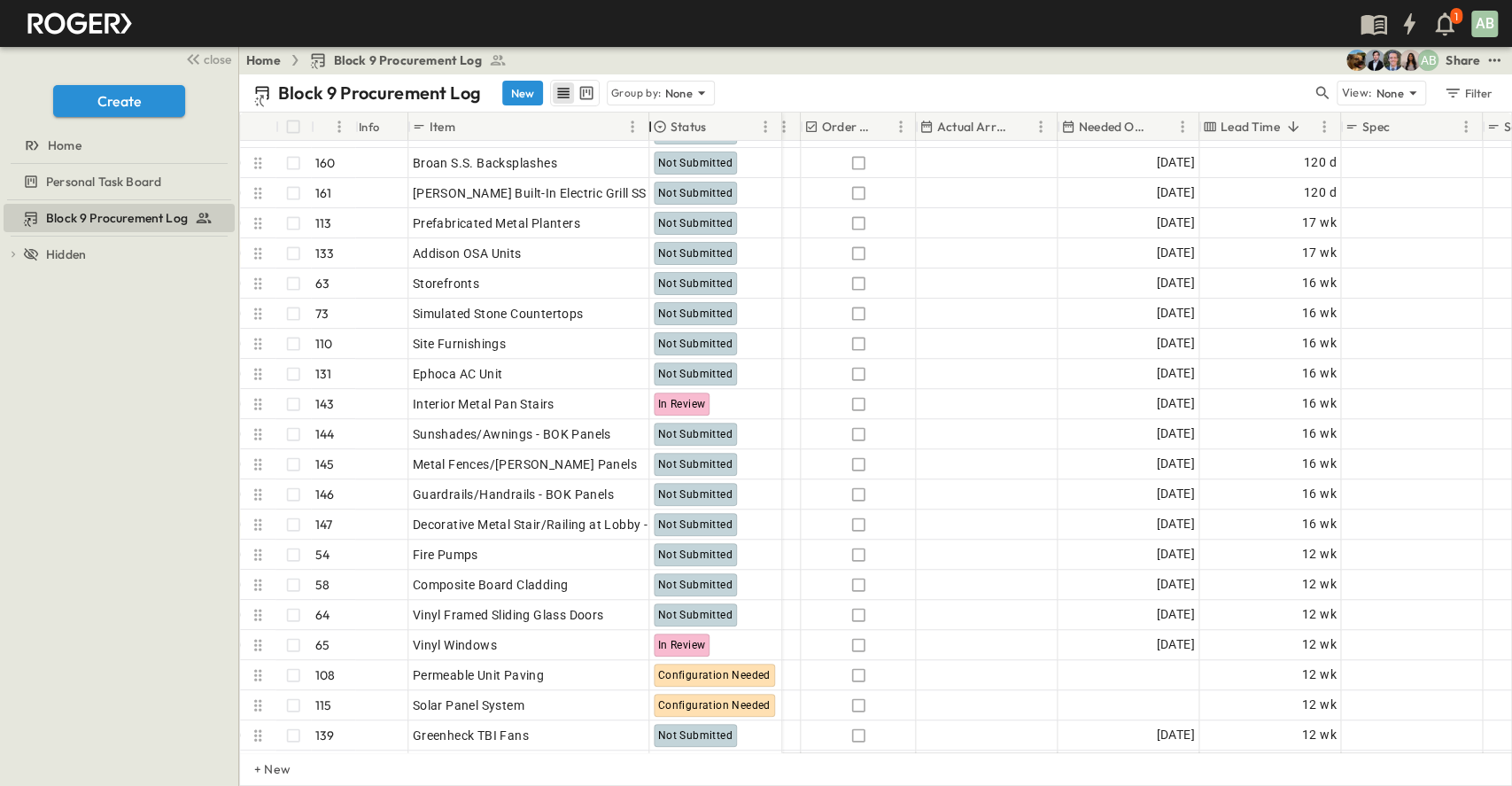 drag, startPoint x: 666, startPoint y: 119, endPoint x: 652, endPoint y: 124, distance: 14.866069 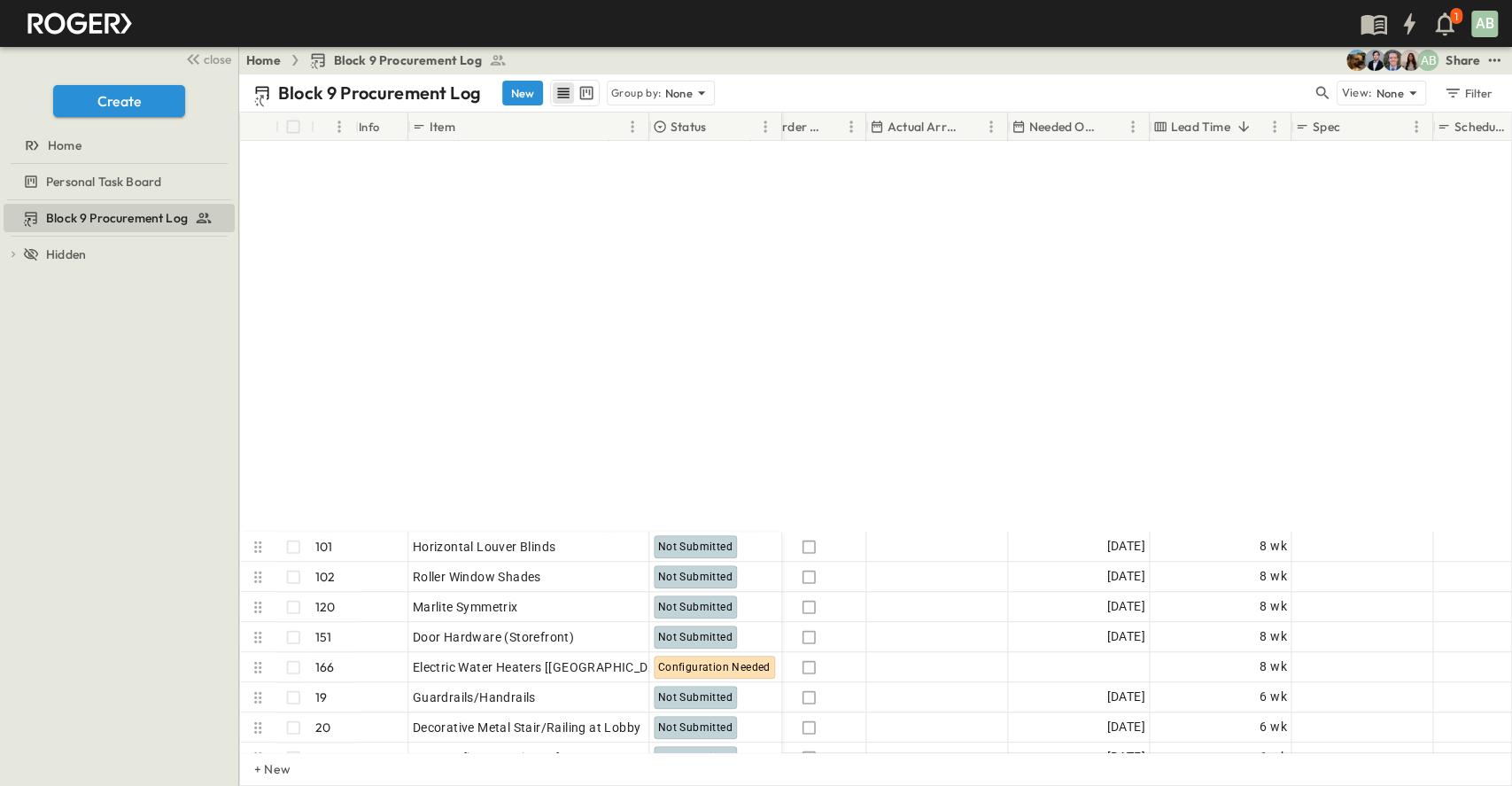 scroll, scrollTop: 1418, scrollLeft: 1041, axis: both 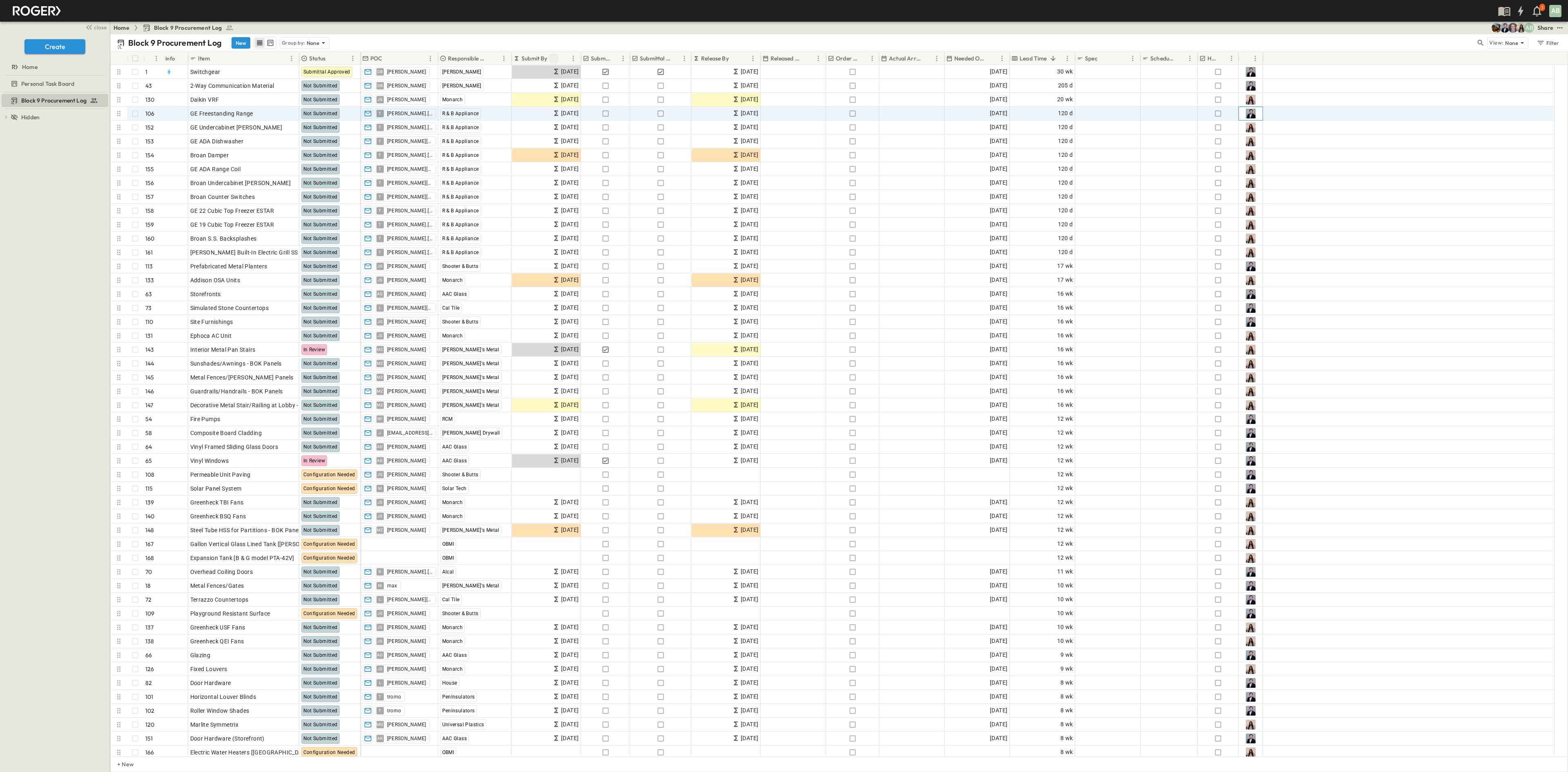 click at bounding box center (1251, 114) 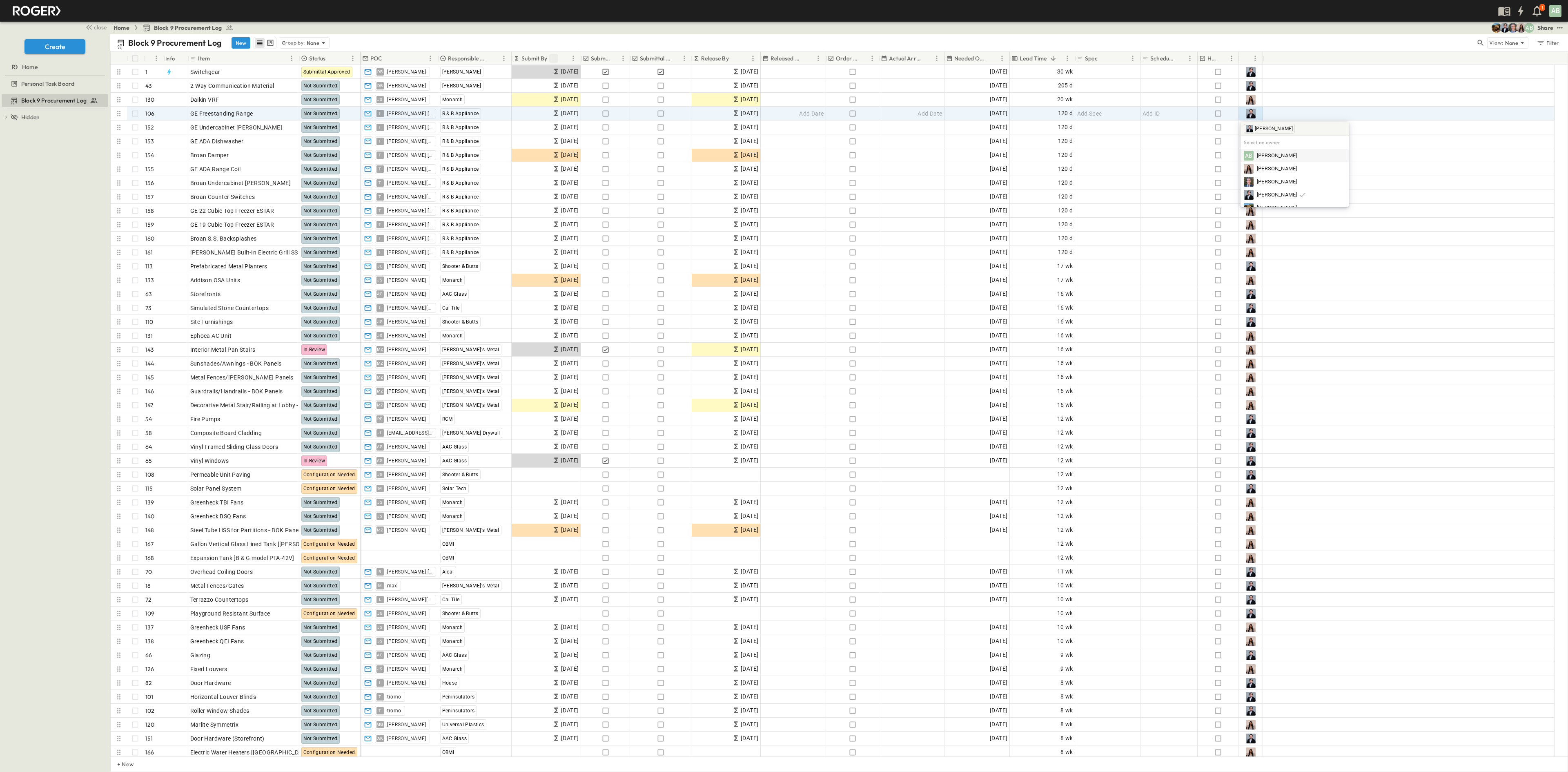 click on "Block 9 Procurement Log New Group by: None View: None Filter" at bounding box center (839, 43) 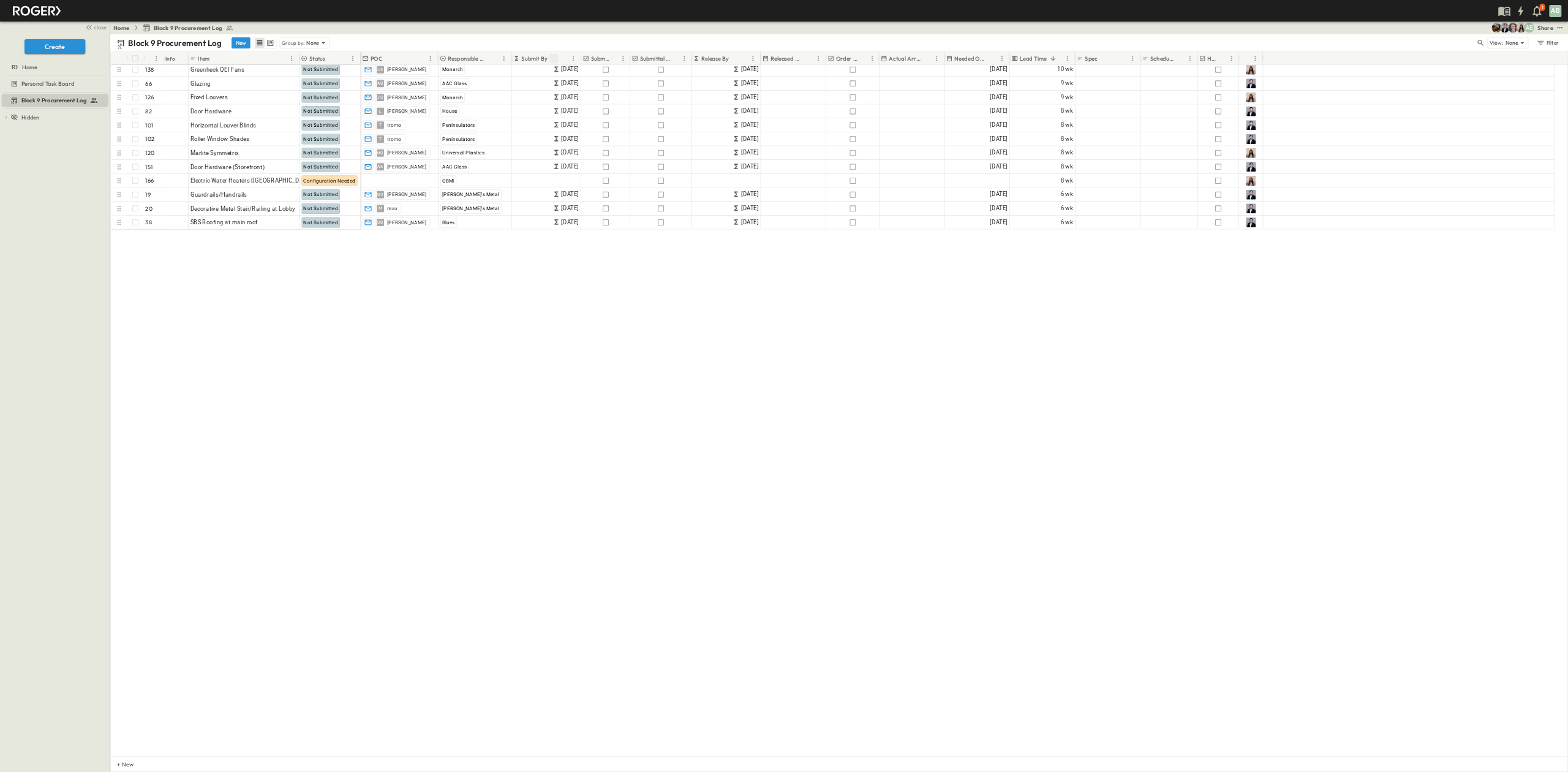 scroll, scrollTop: 0, scrollLeft: 0, axis: both 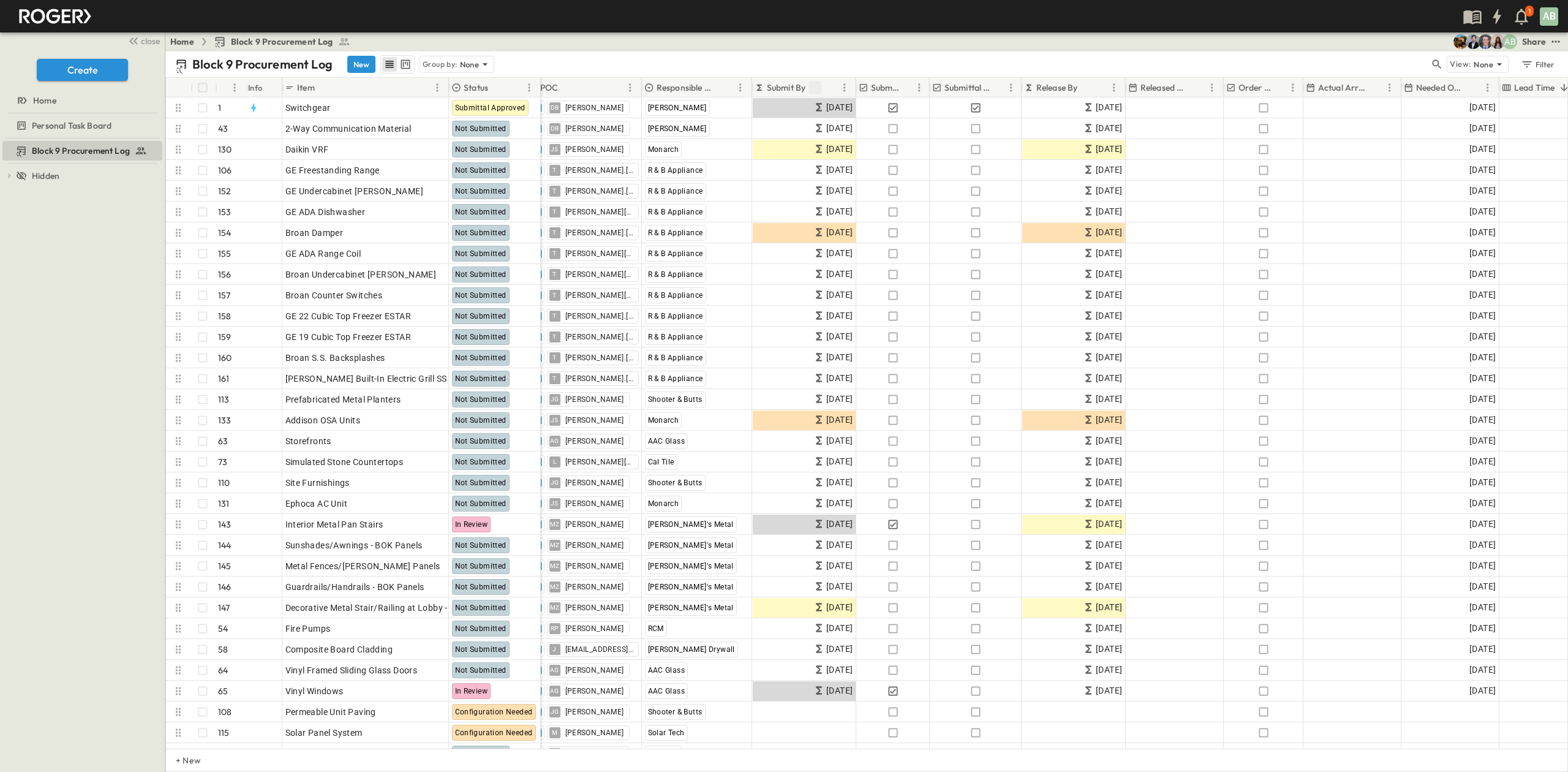 click on "Responsible Contractor" at bounding box center (687, 88) 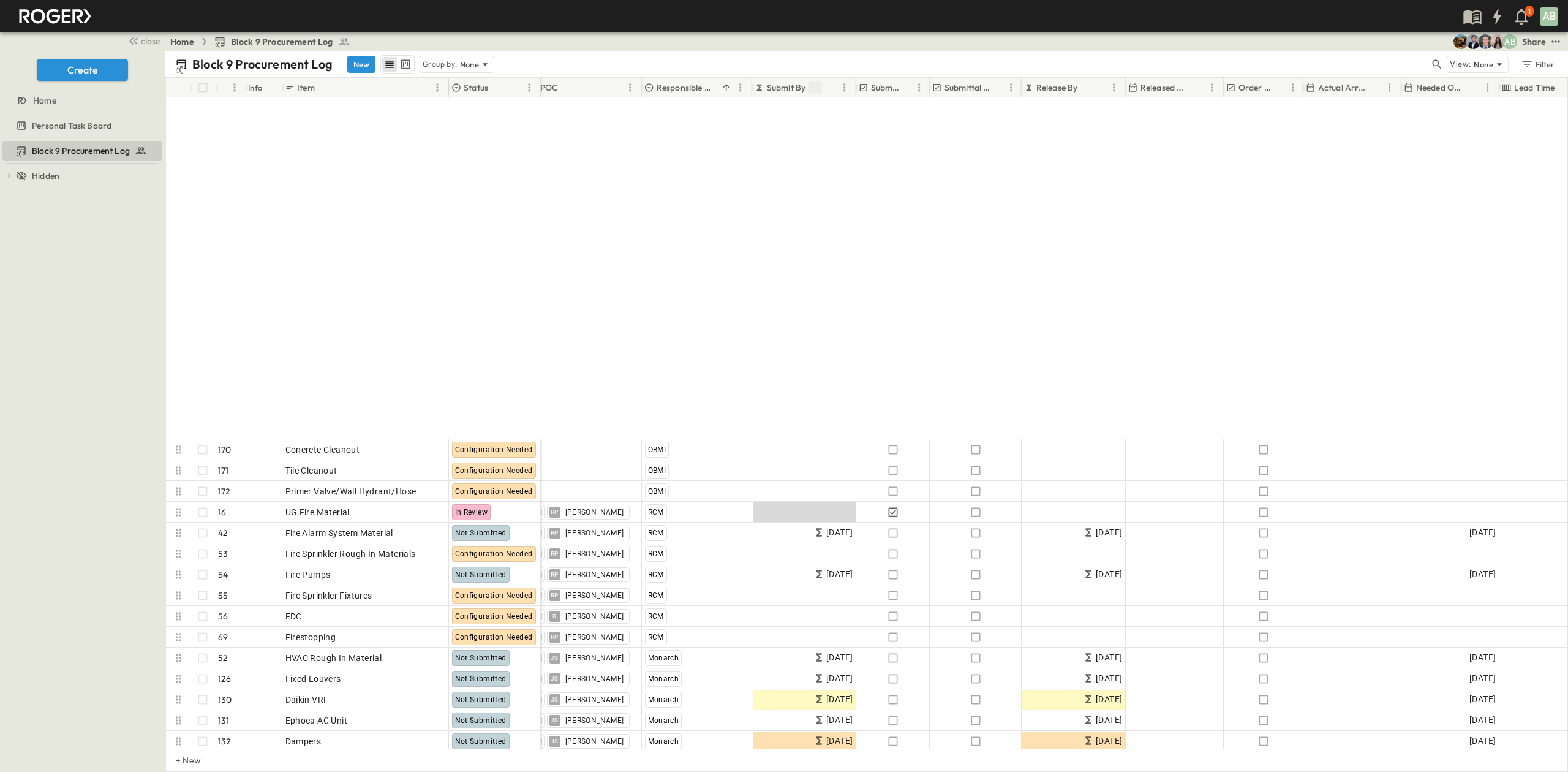 scroll, scrollTop: 817, scrollLeft: 15, axis: both 